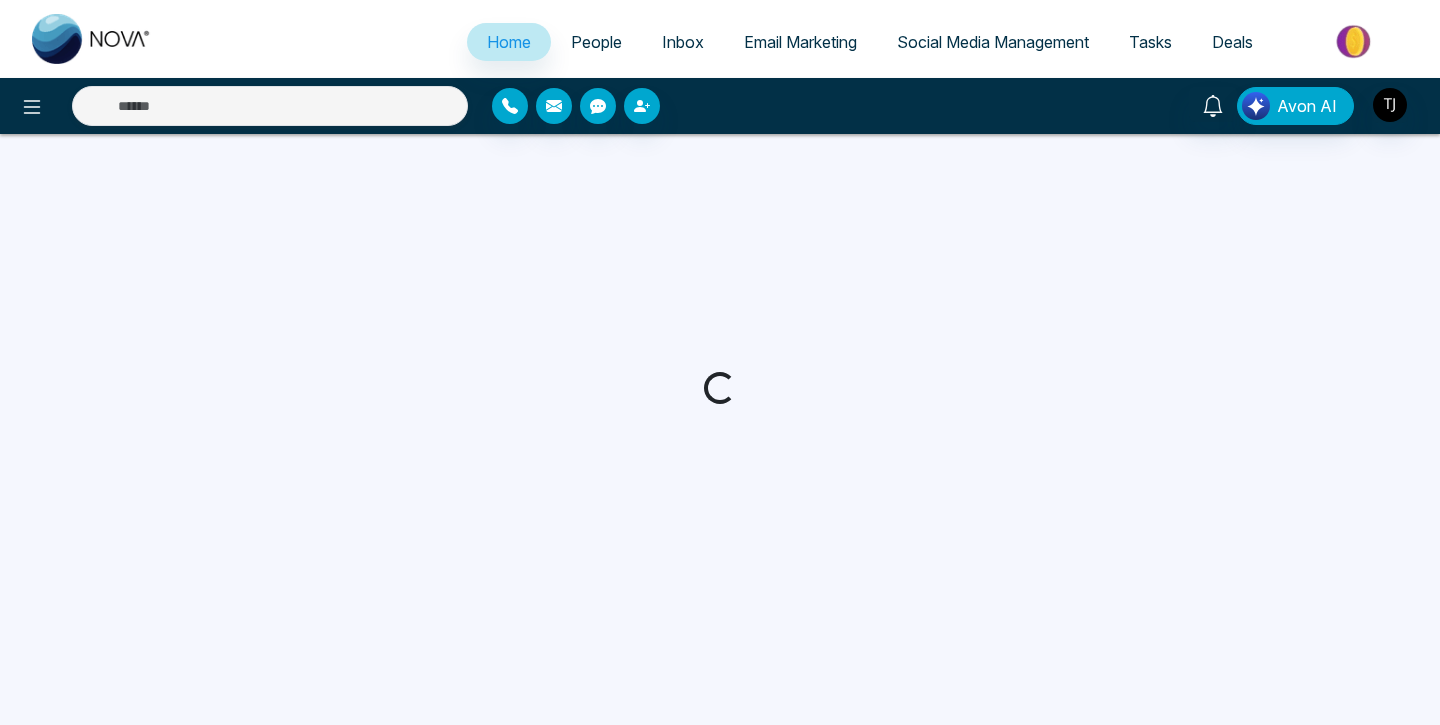 scroll, scrollTop: 0, scrollLeft: 0, axis: both 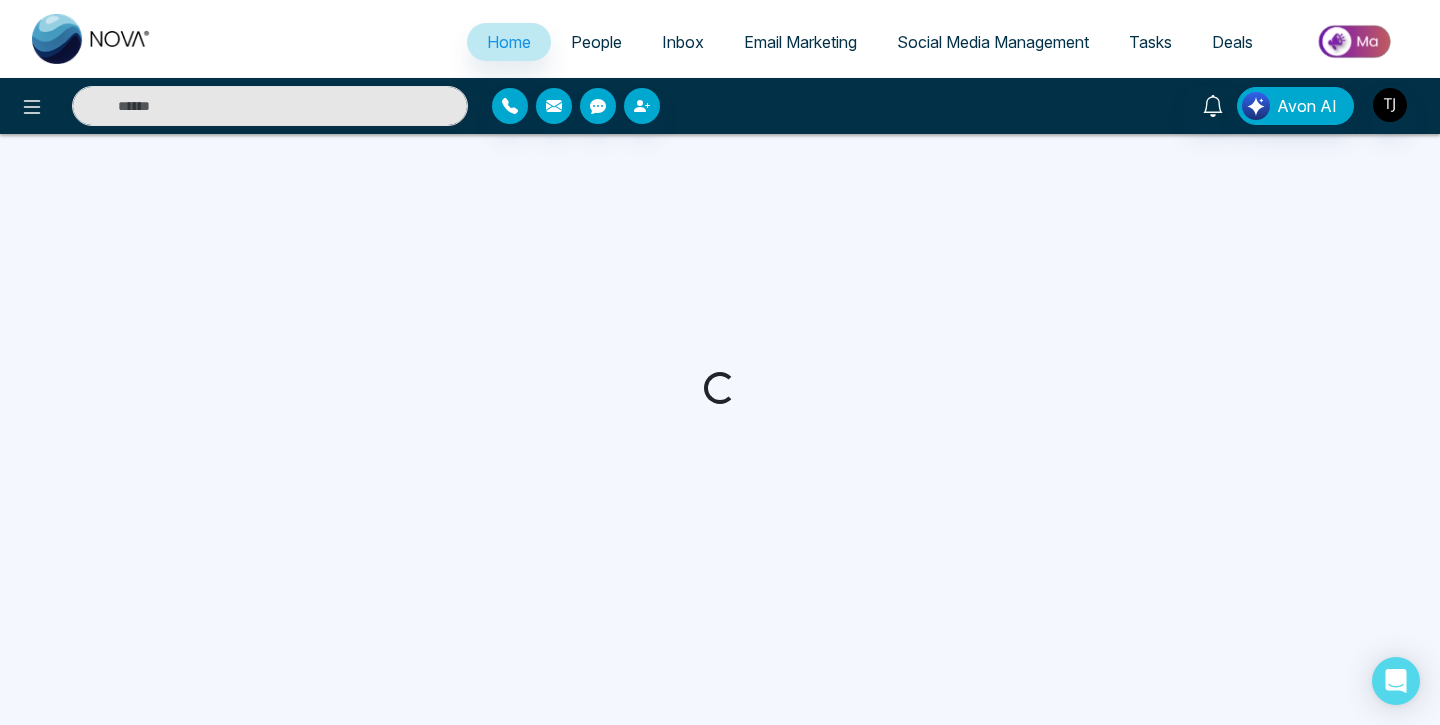 select on "*" 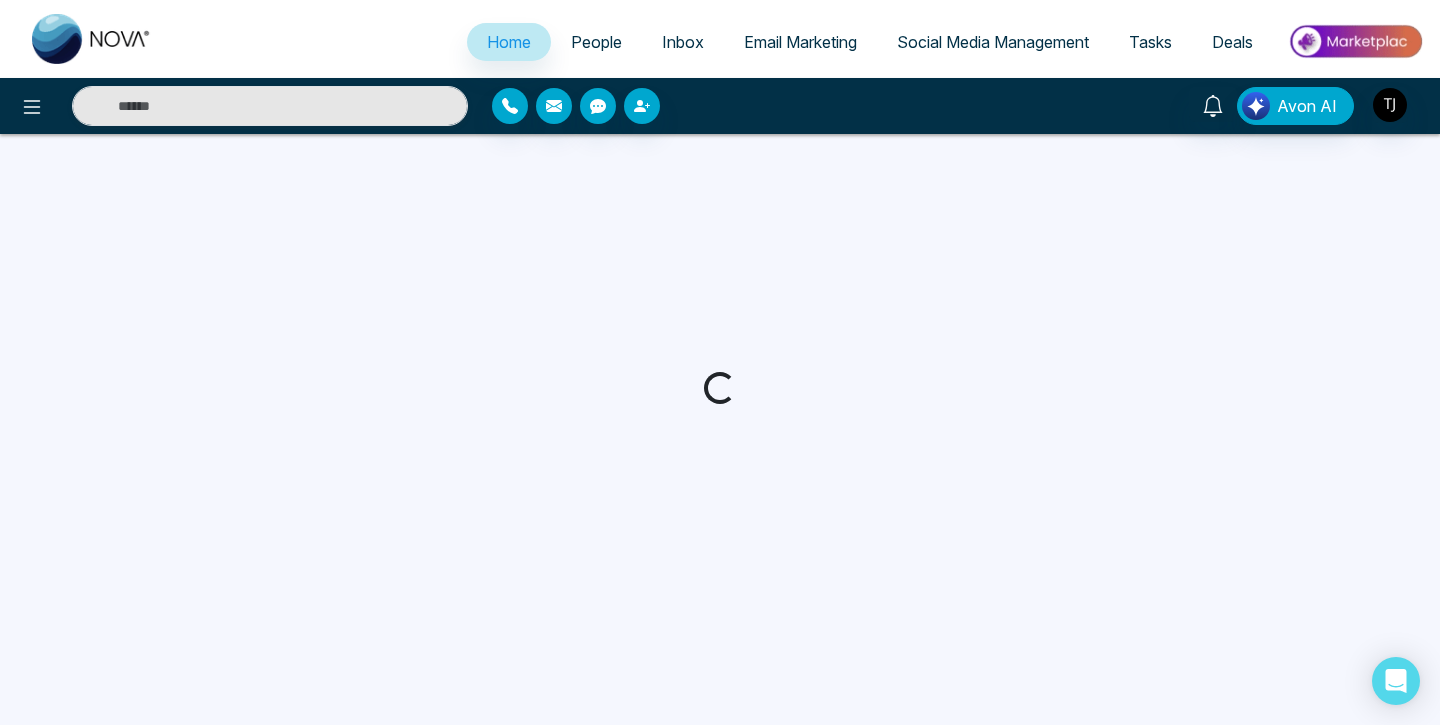 select on "*" 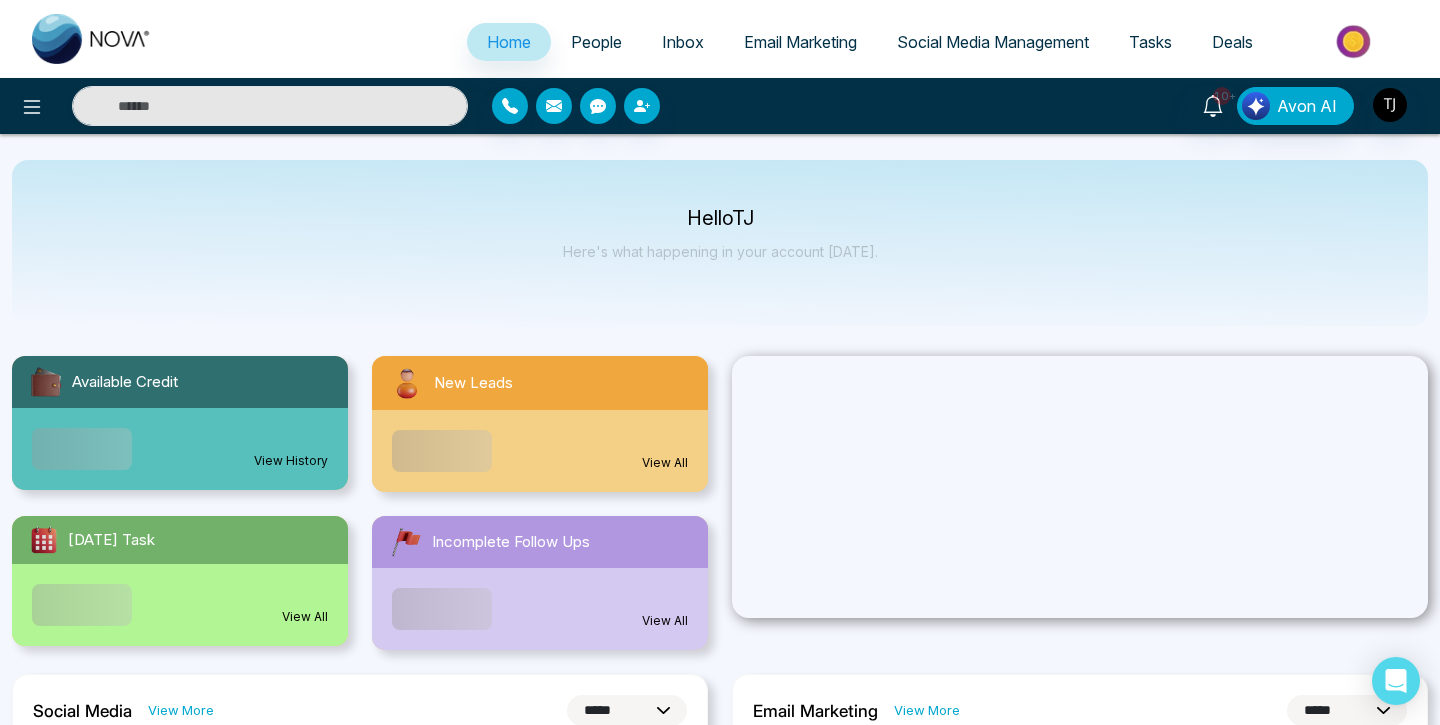 click on "Social Media Management" at bounding box center (993, 42) 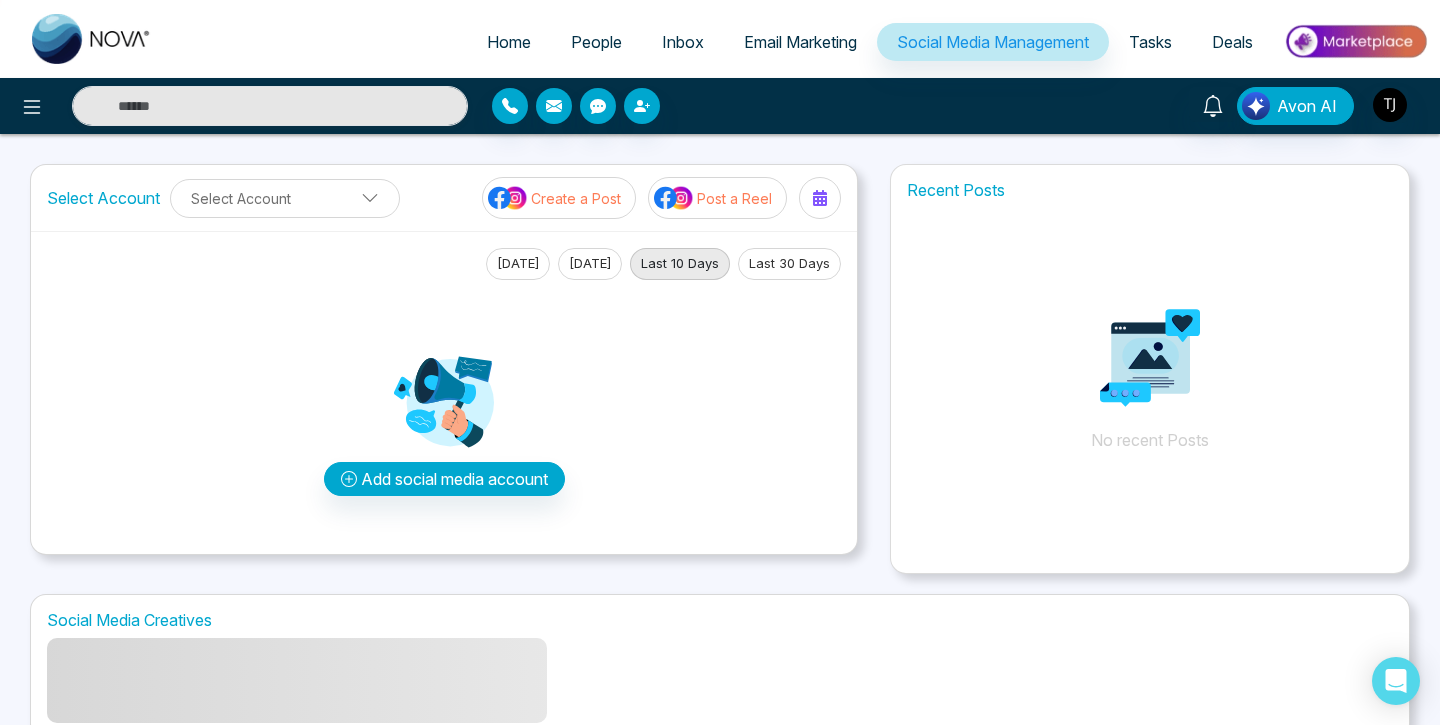 click on "Post a Reel" at bounding box center [734, 198] 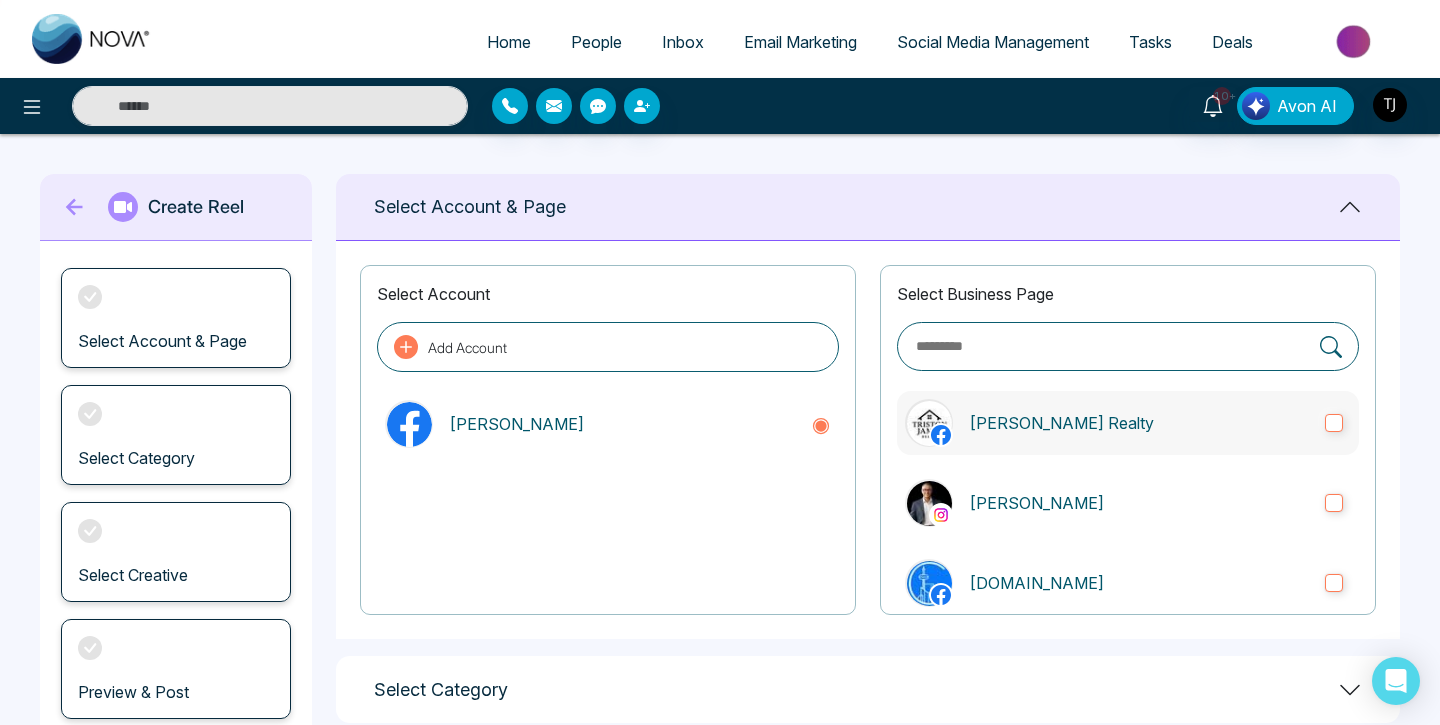 click on "[PERSON_NAME] Realty" at bounding box center (1139, 423) 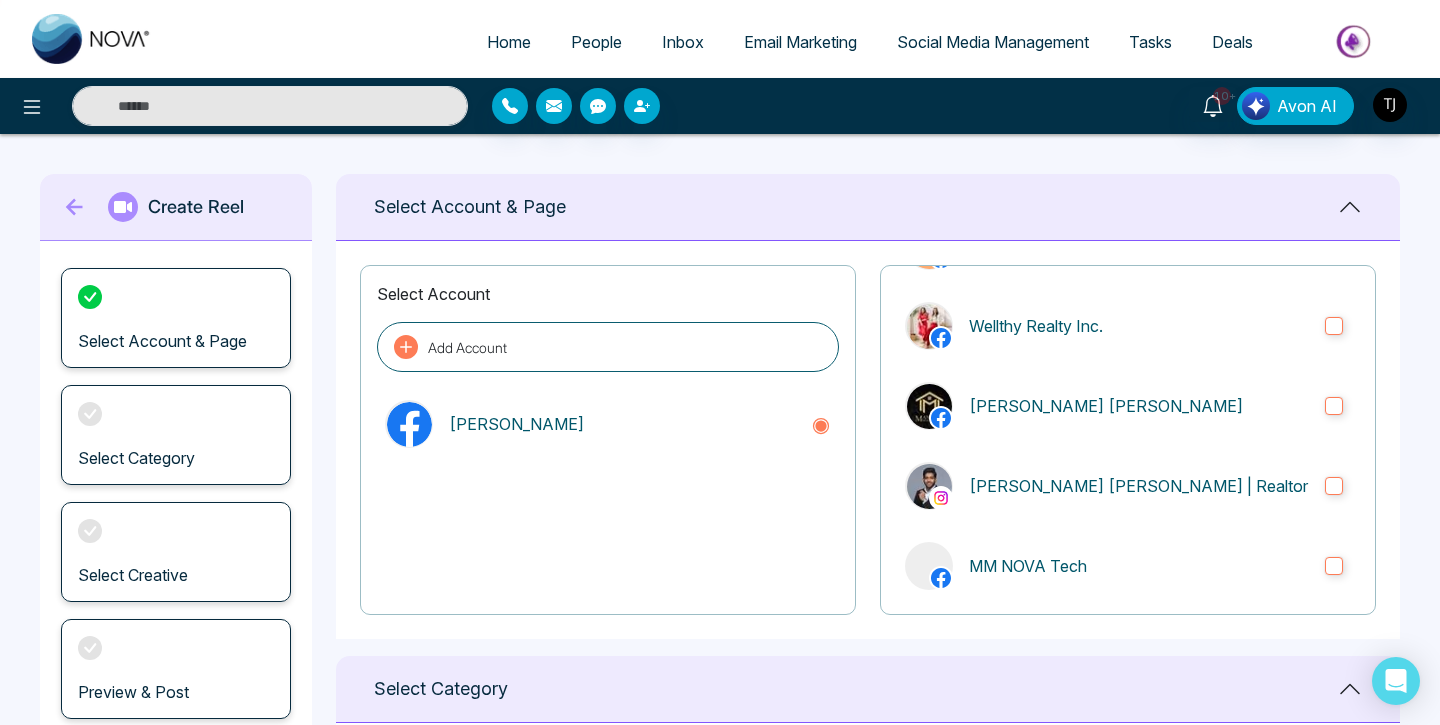 scroll, scrollTop: 2303, scrollLeft: 0, axis: vertical 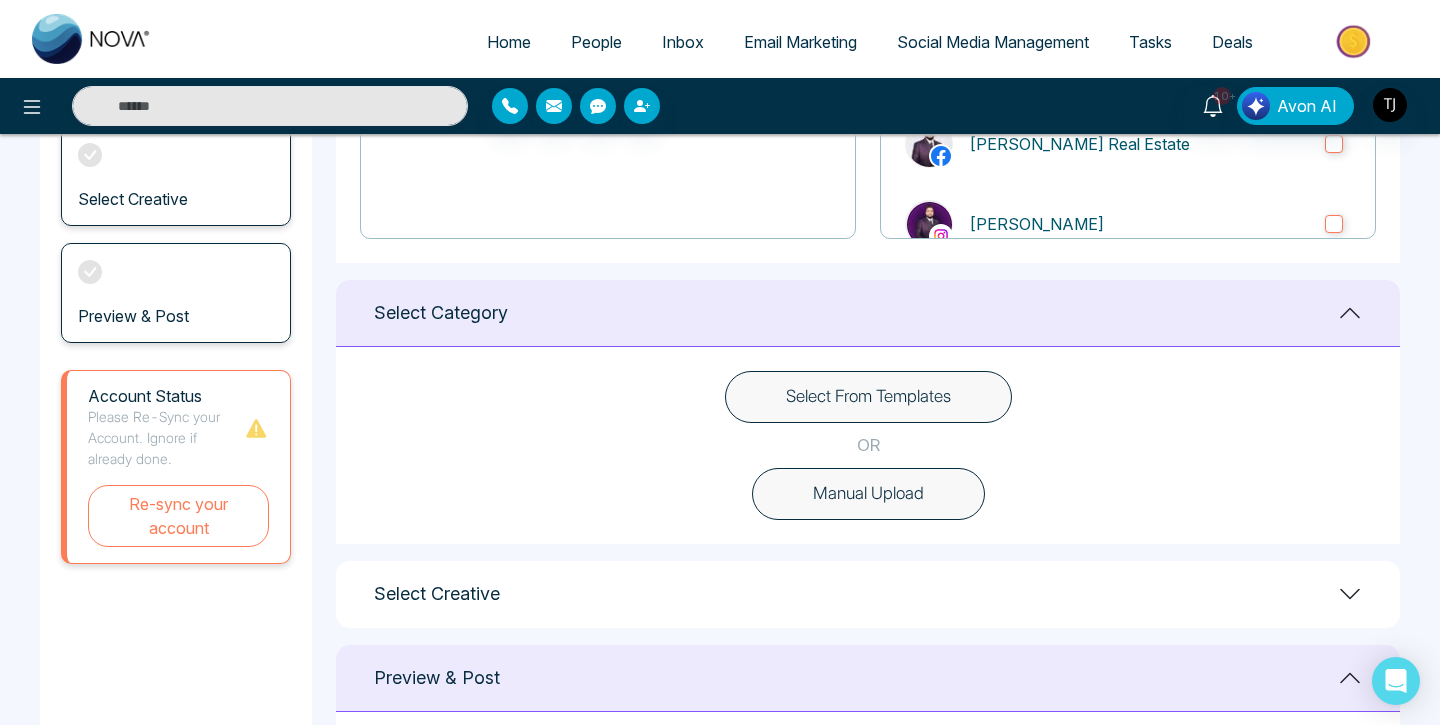 click on "Select From Templates" at bounding box center (868, 397) 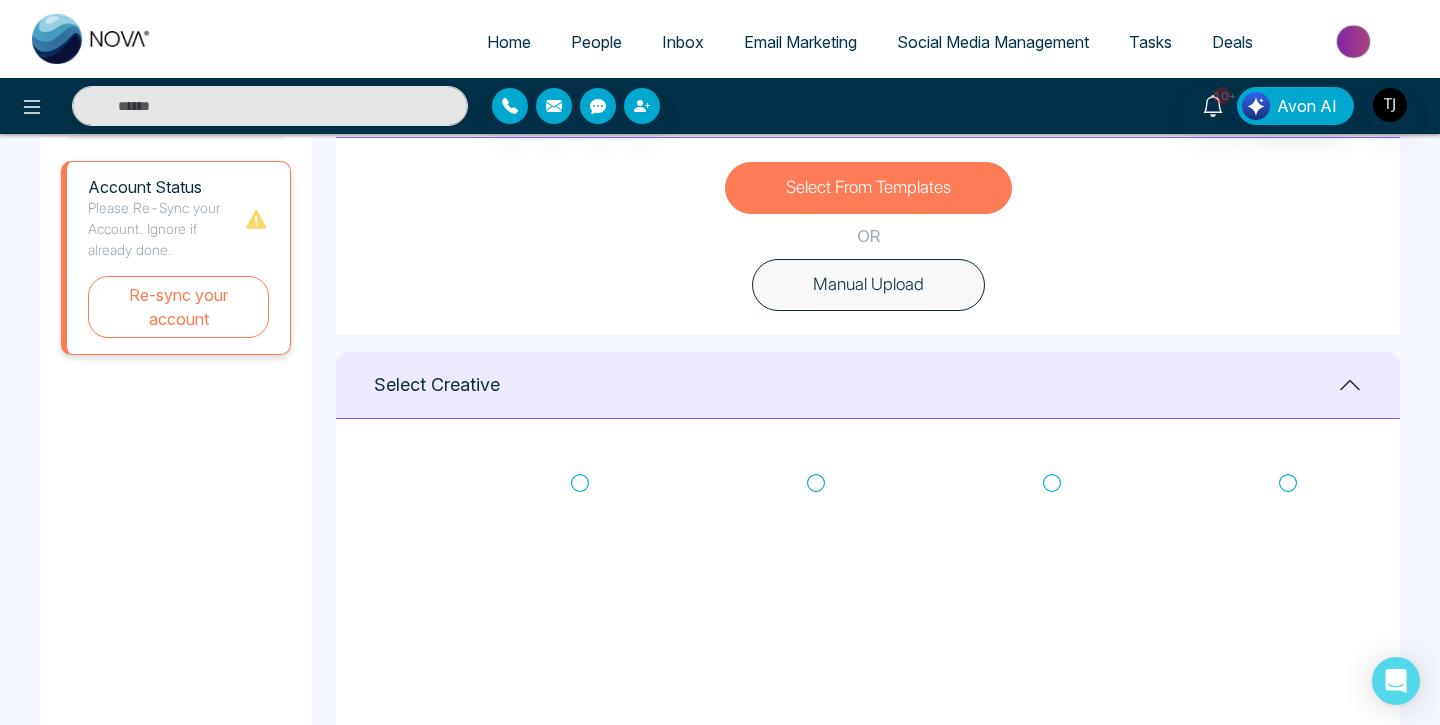 scroll, scrollTop: 651, scrollLeft: 0, axis: vertical 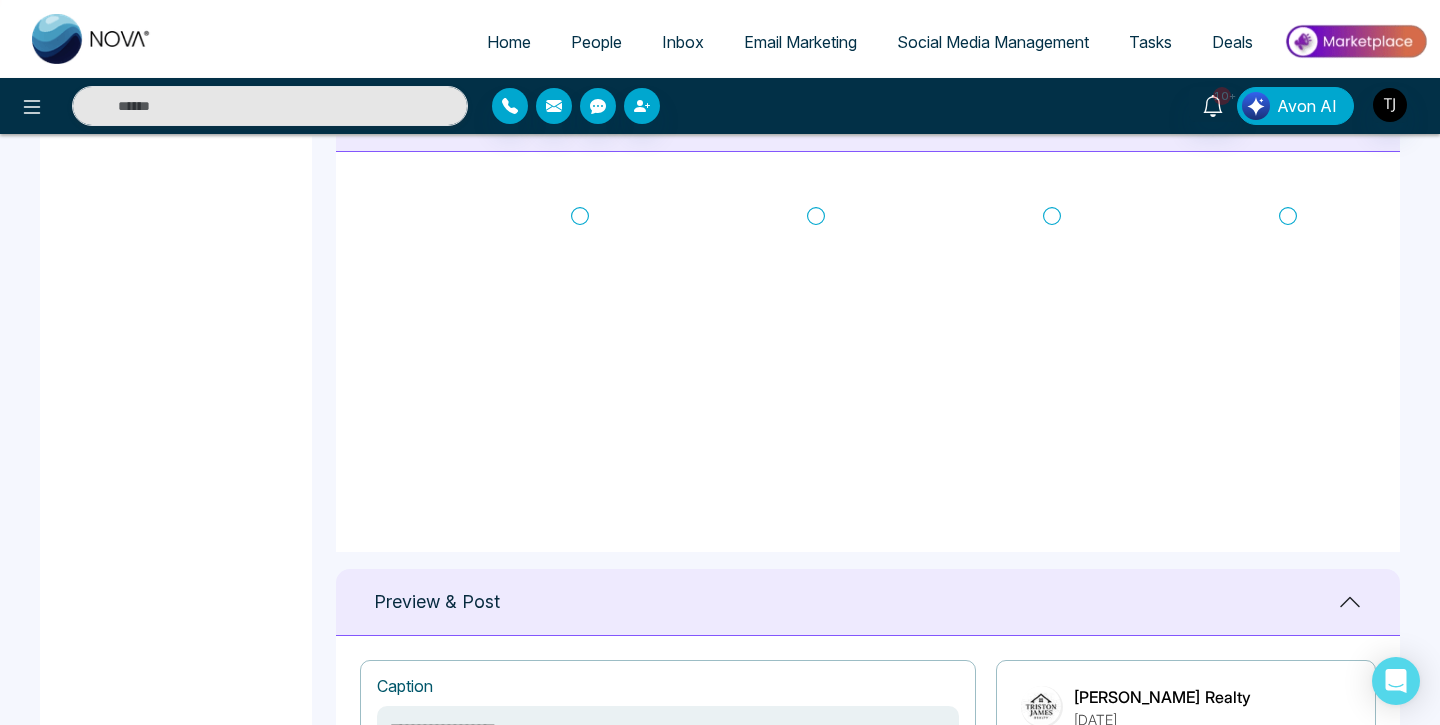 click on "Avon AI" at bounding box center [1307, 106] 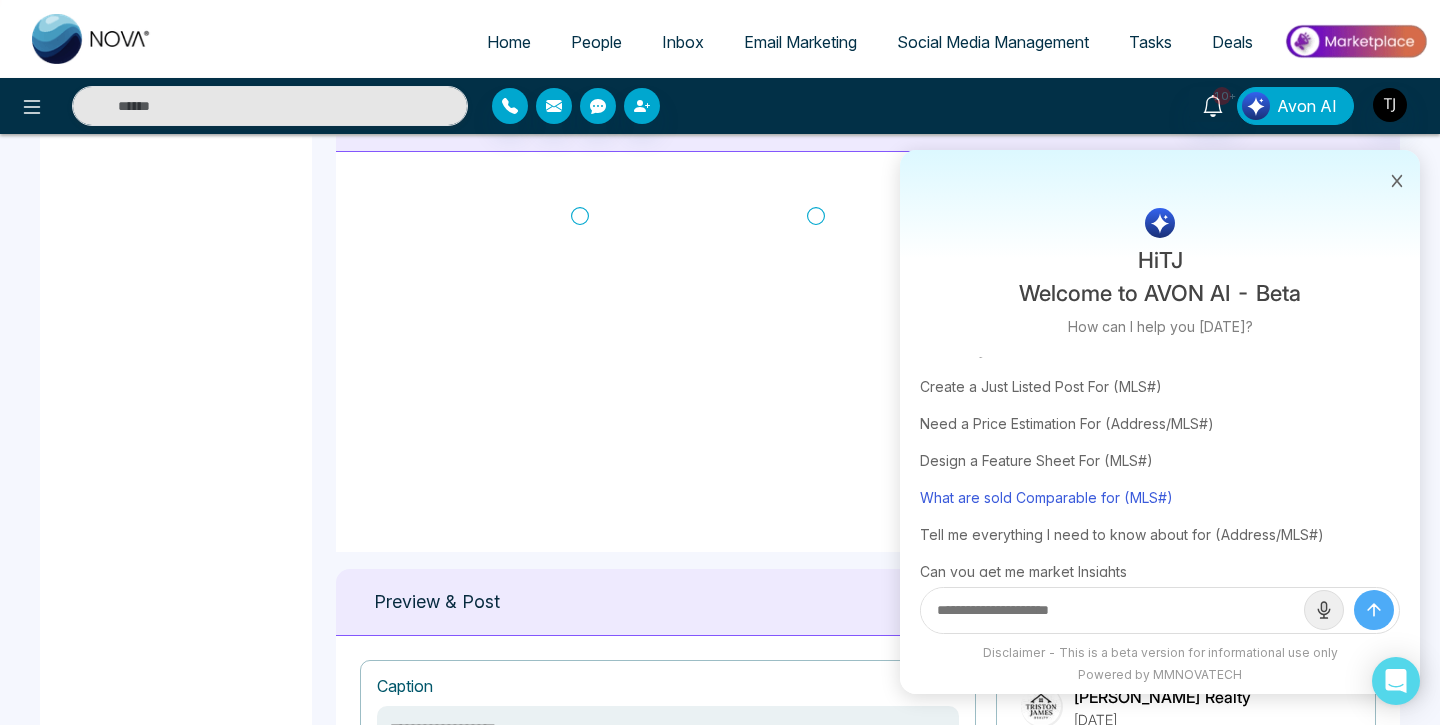 scroll, scrollTop: 32, scrollLeft: 0, axis: vertical 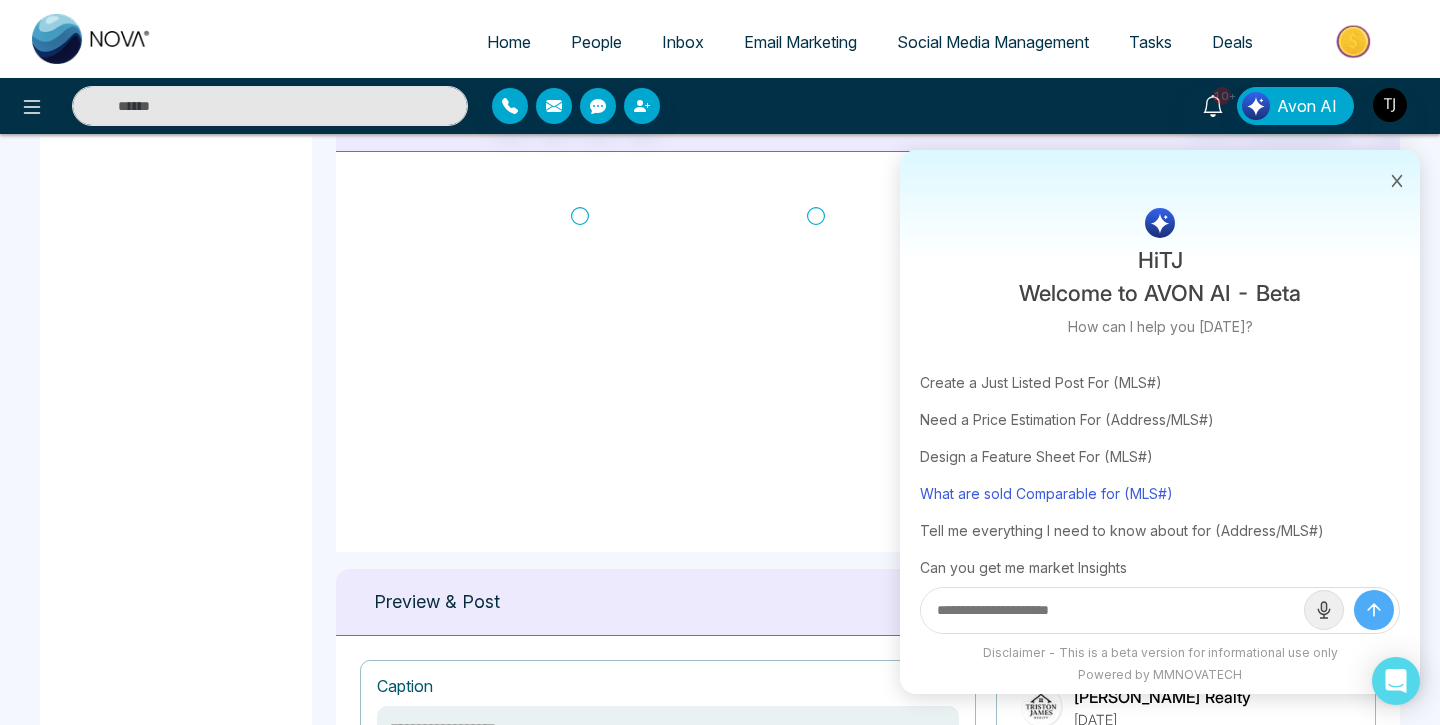 click on "What are sold Comparable for (MLS#)" at bounding box center (1160, 493) 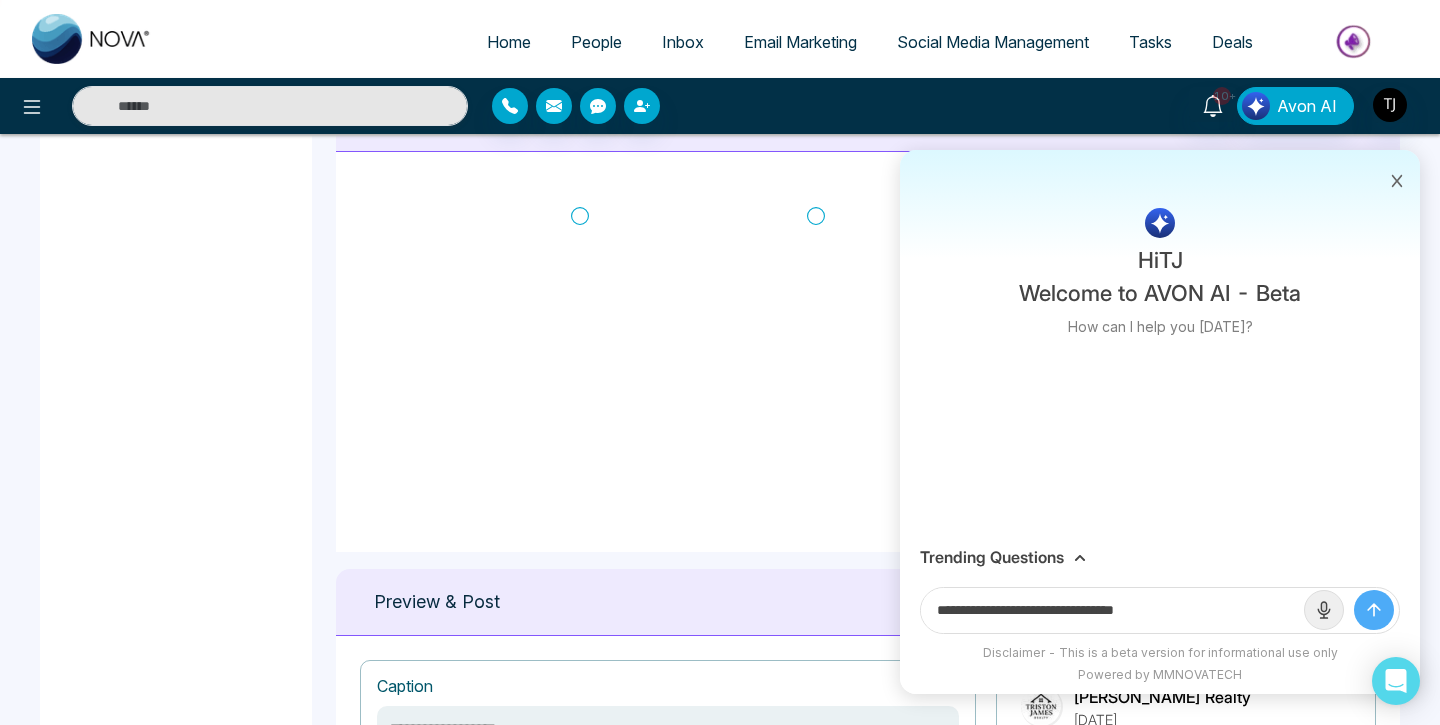 scroll, scrollTop: 0, scrollLeft: 0, axis: both 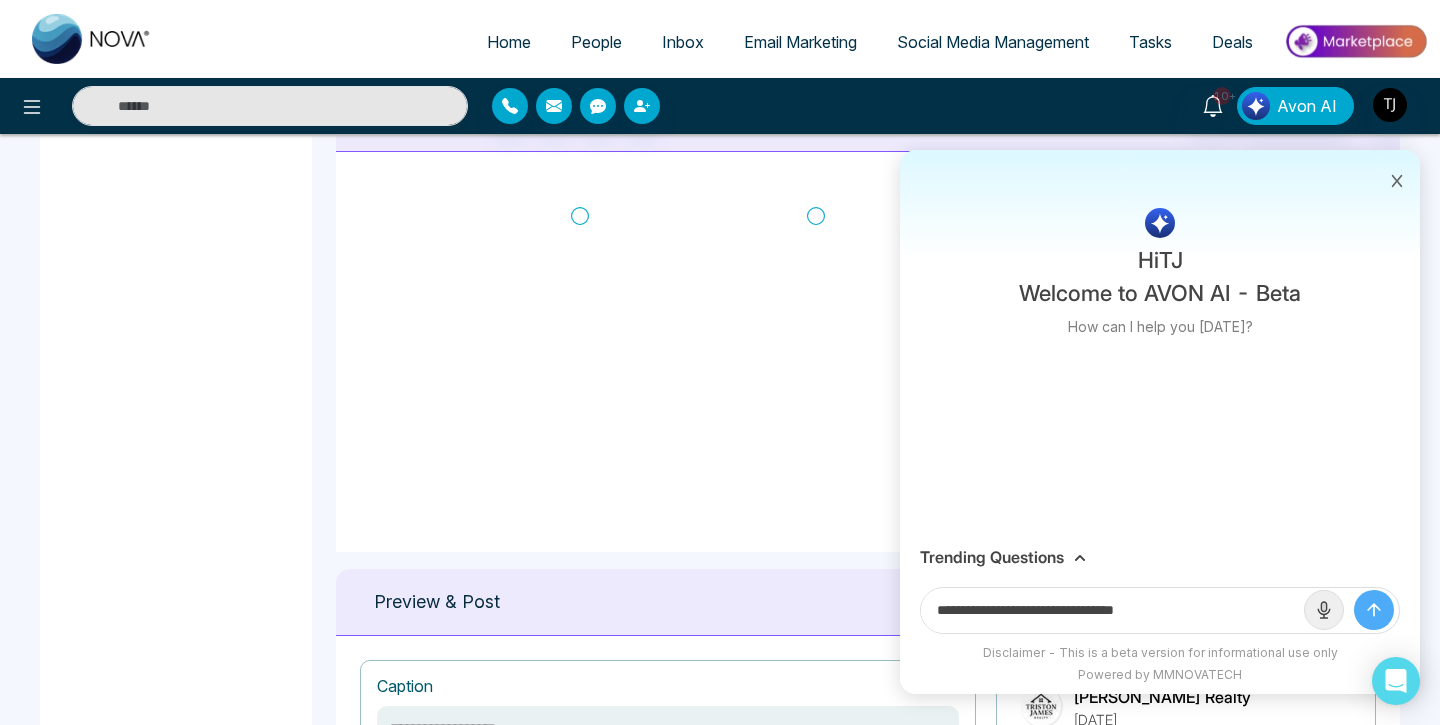 drag, startPoint x: 1141, startPoint y: 608, endPoint x: 1230, endPoint y: 608, distance: 89 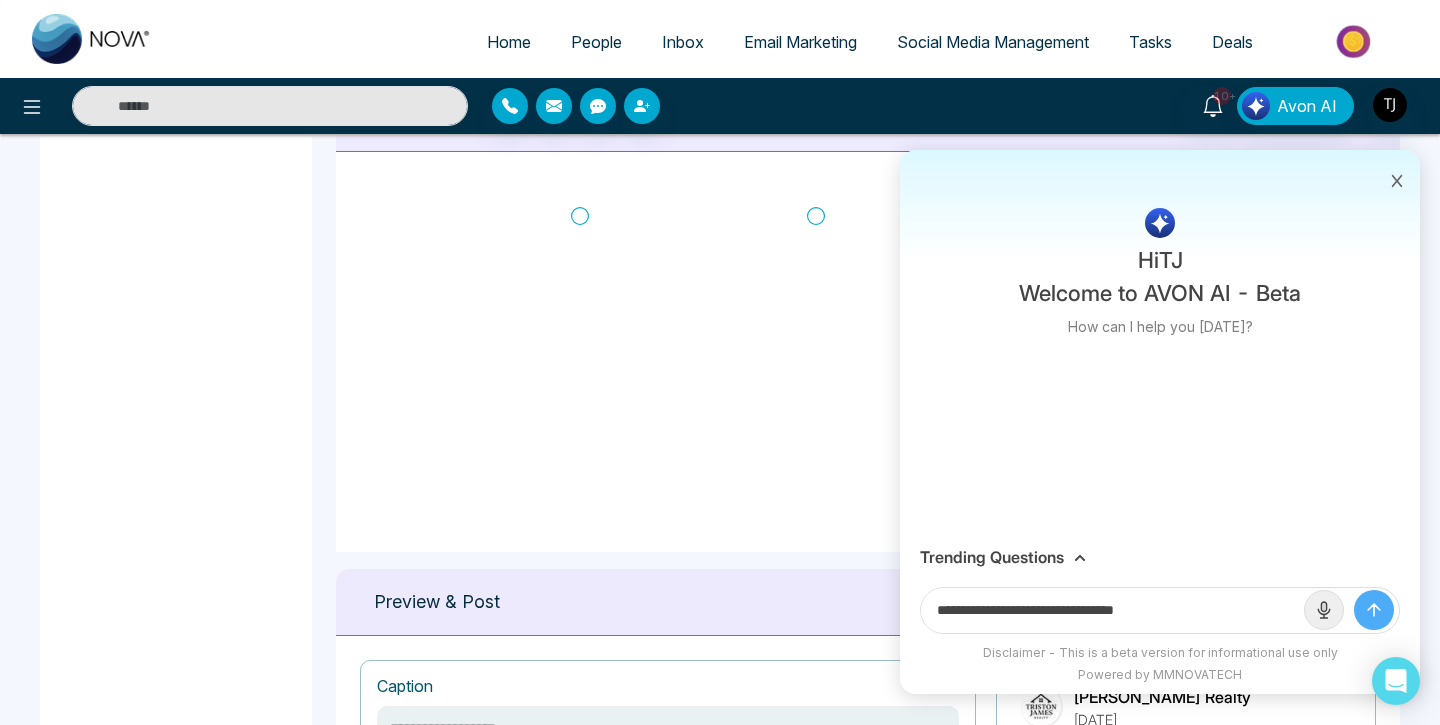 click on "**********" at bounding box center [1112, 610] 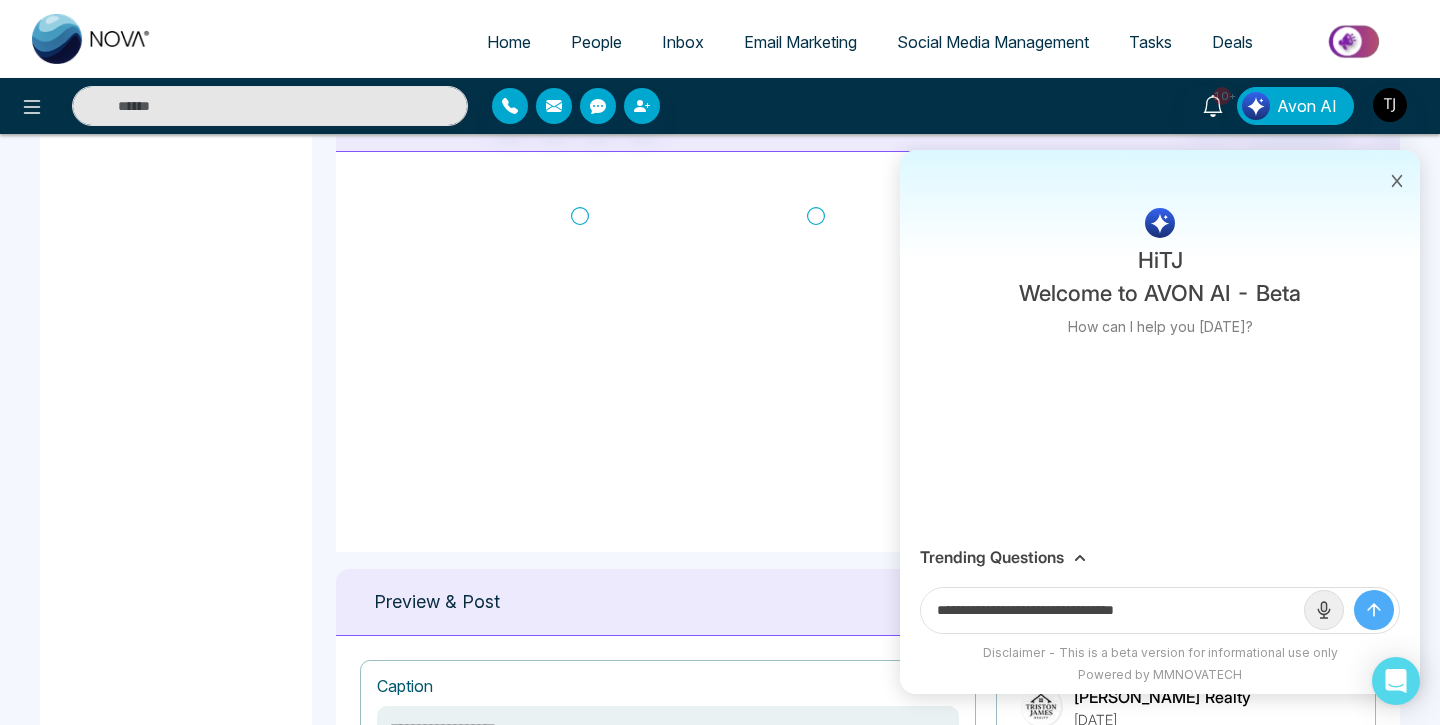 click on "**********" at bounding box center (1112, 610) 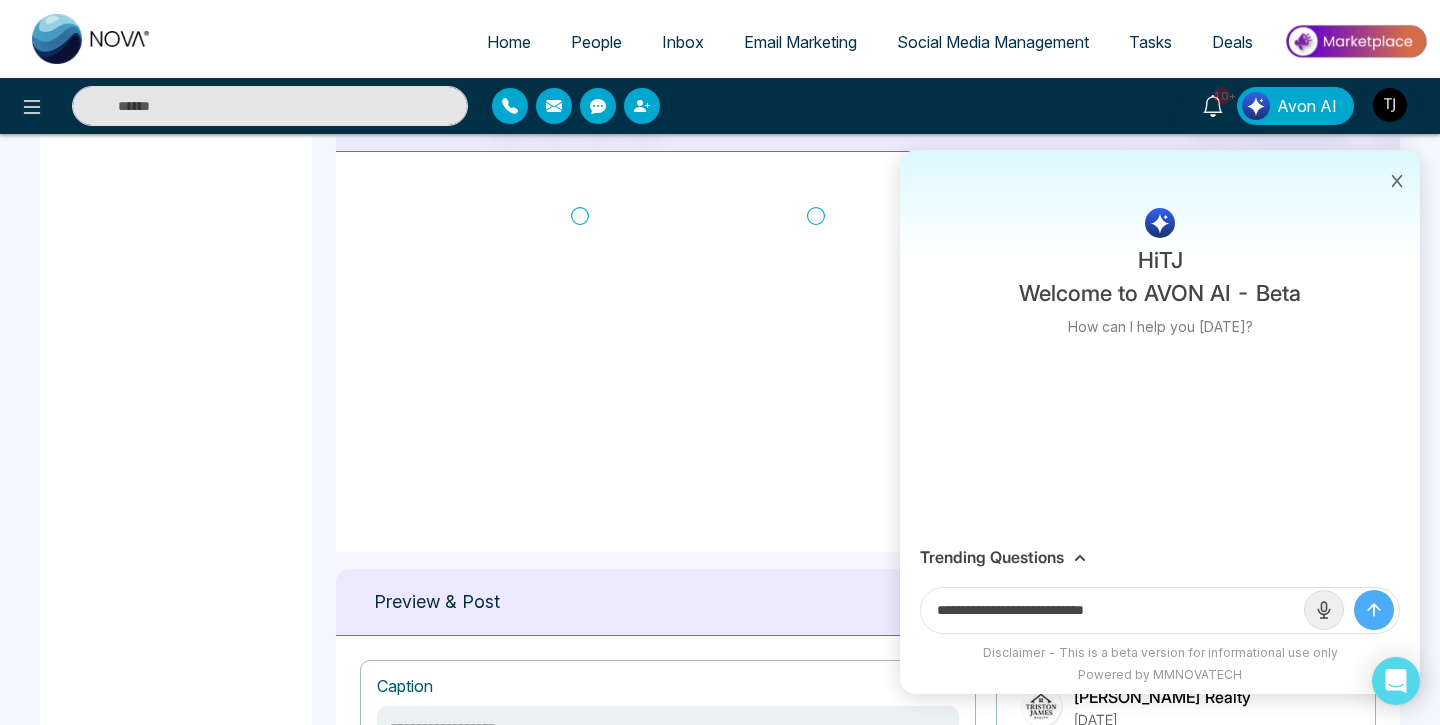 paste on "**********" 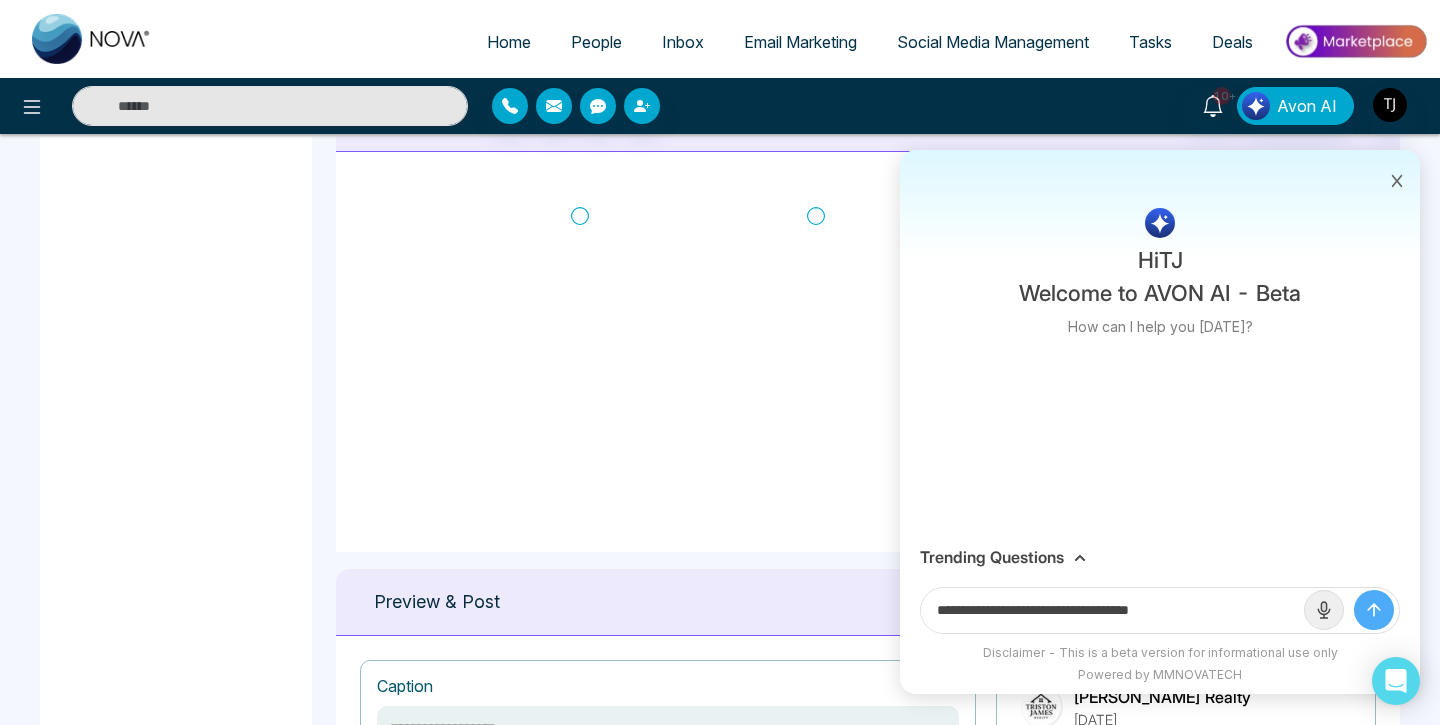 type on "**********" 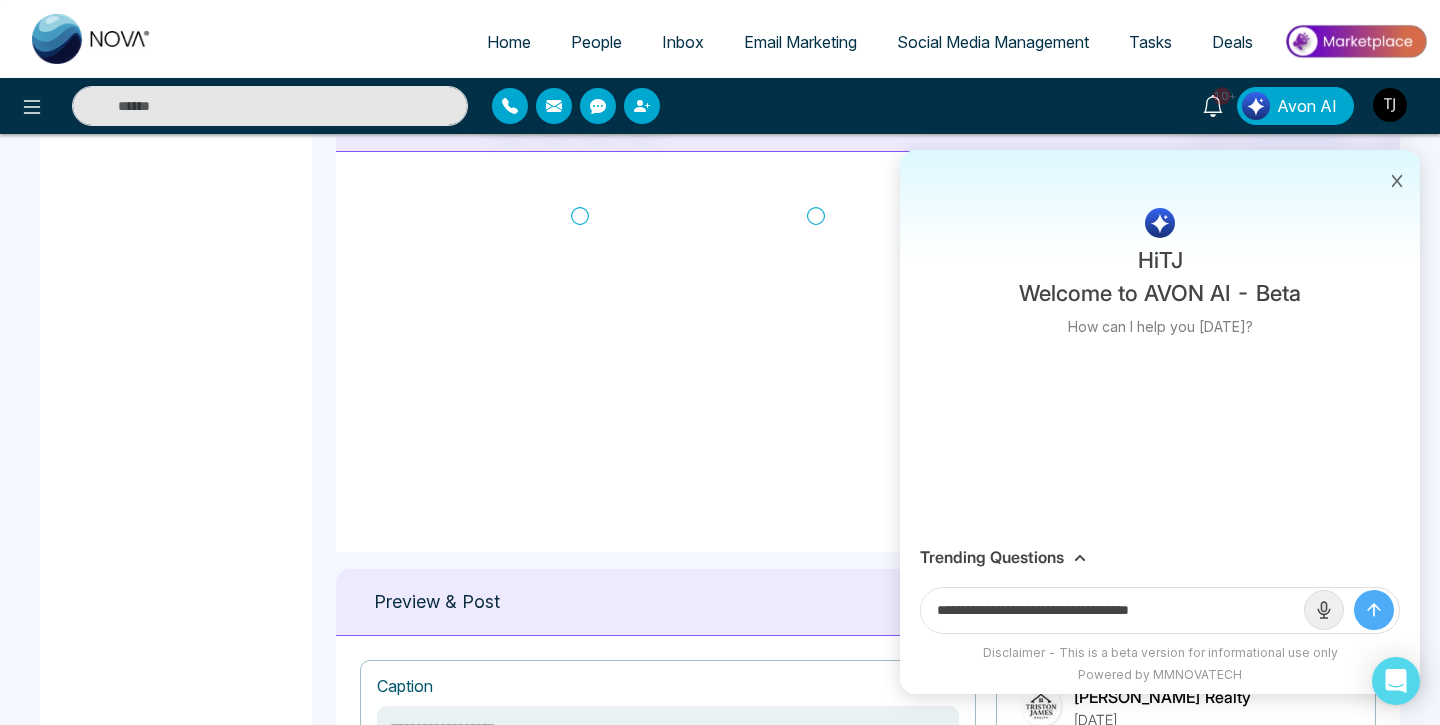 click at bounding box center (1374, 610) 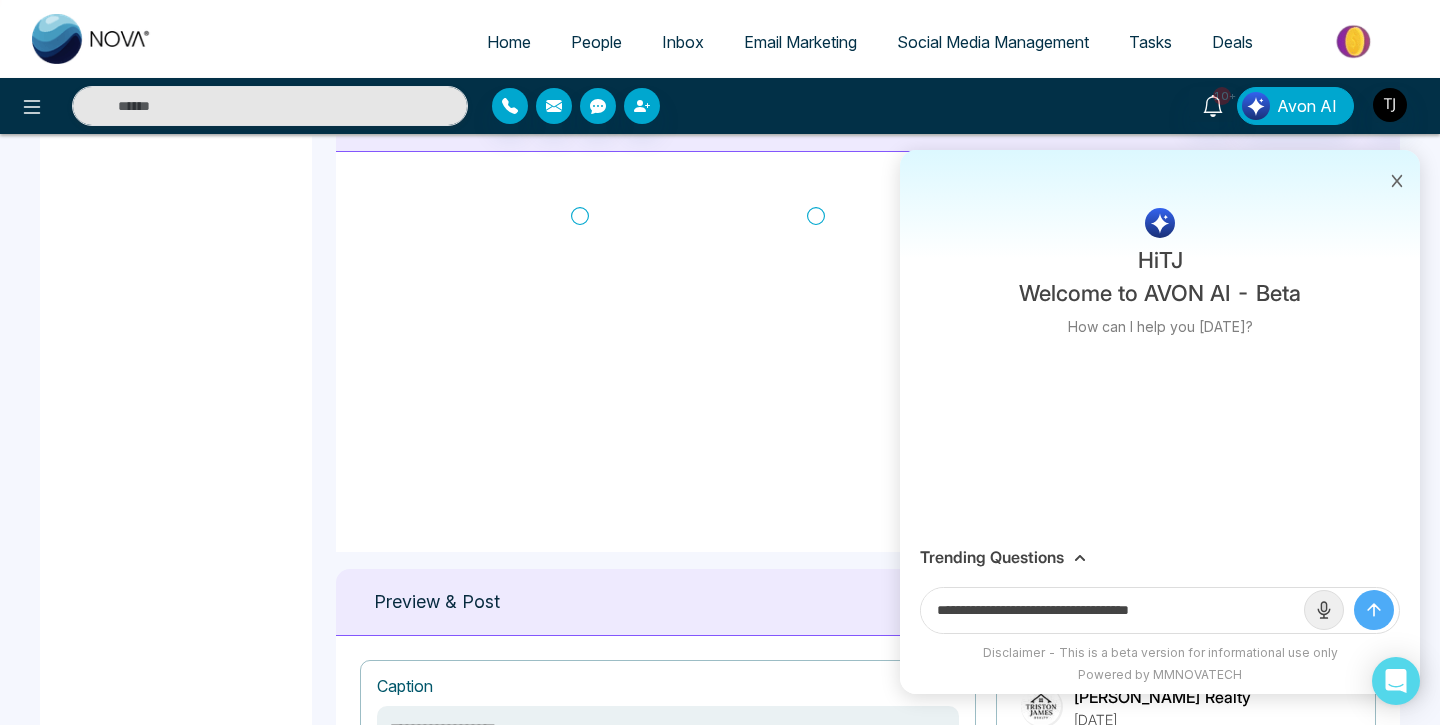 type 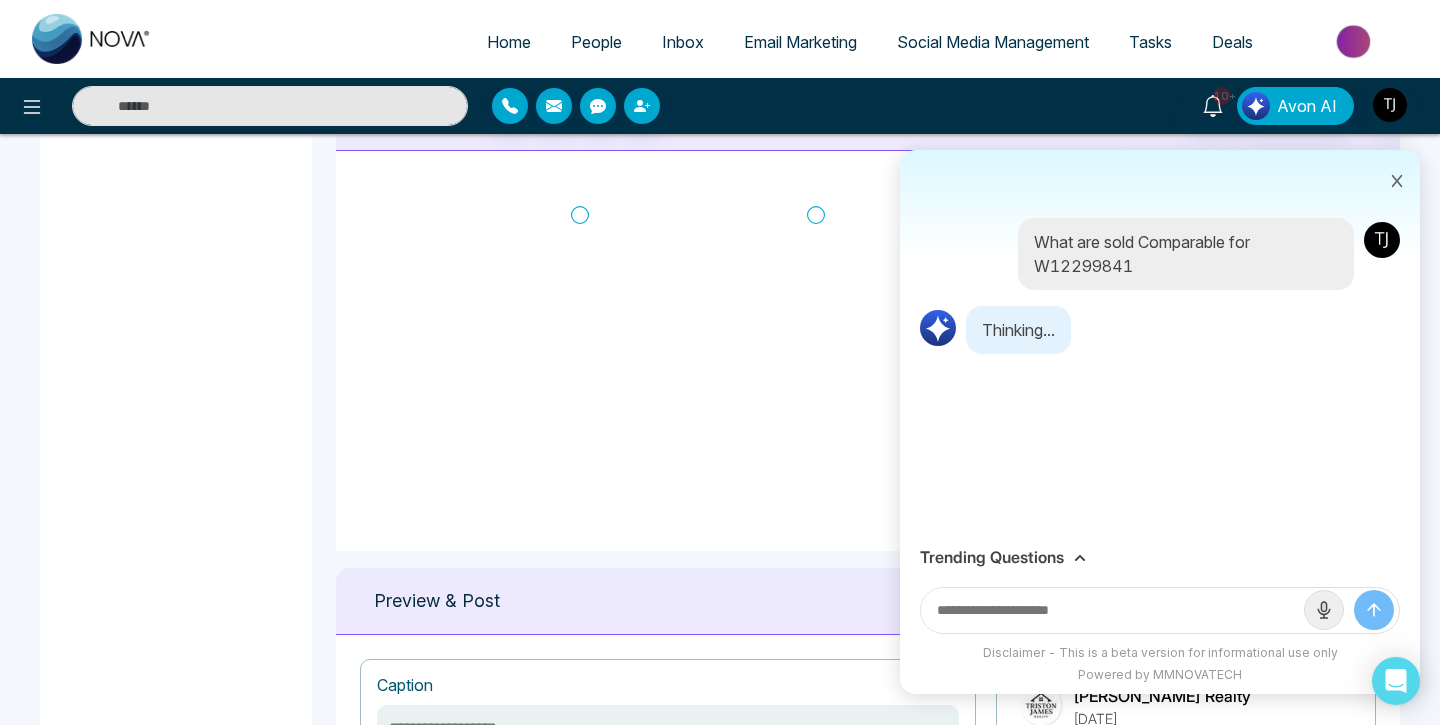 scroll, scrollTop: 847, scrollLeft: 0, axis: vertical 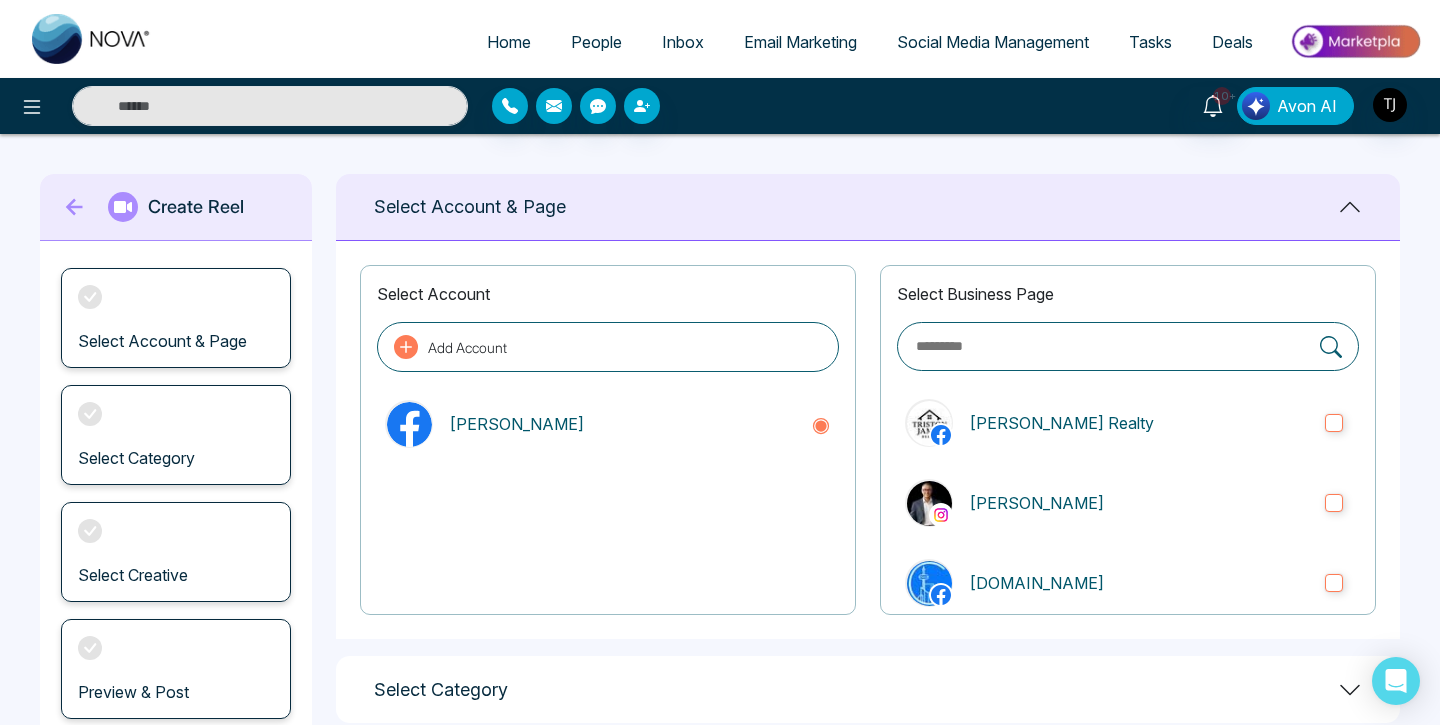 click on "Avon AI" at bounding box center (1307, 106) 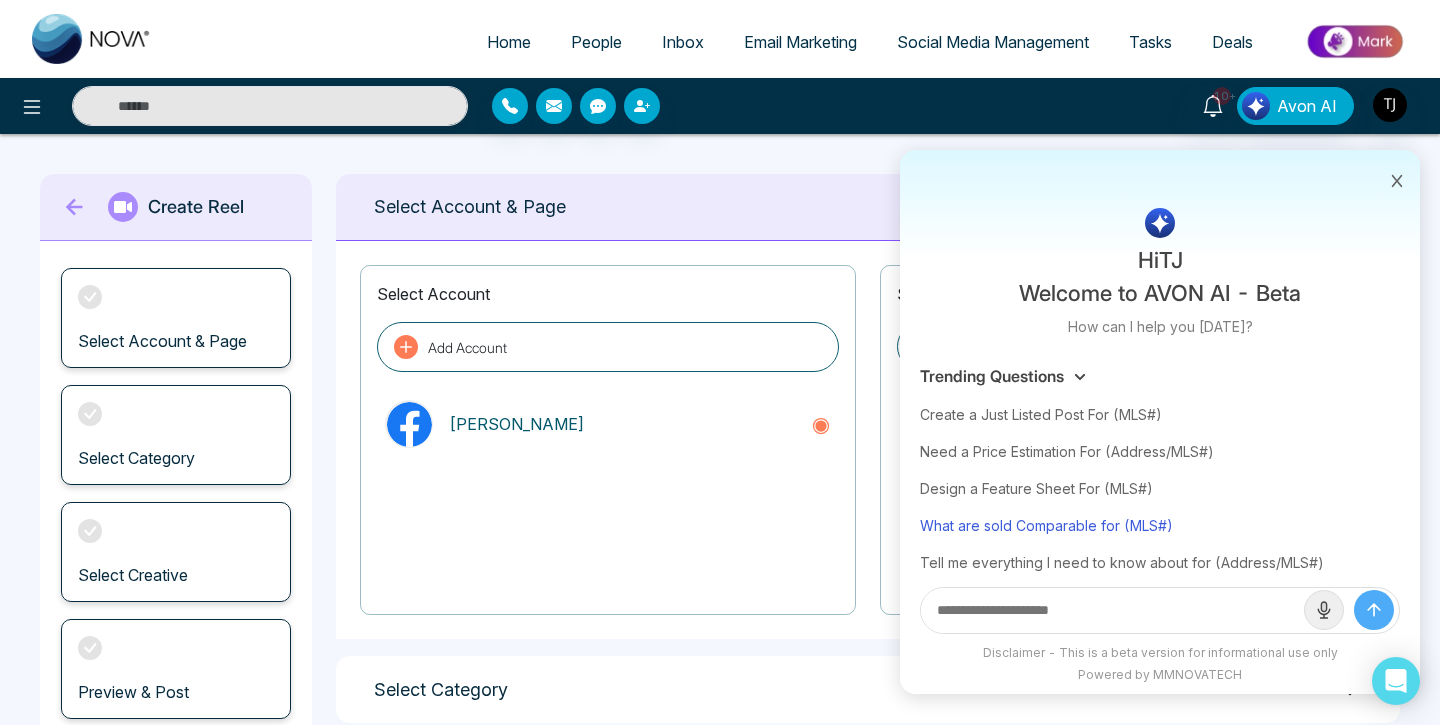 click on "What are sold Comparable for (MLS#)" at bounding box center (1160, 525) 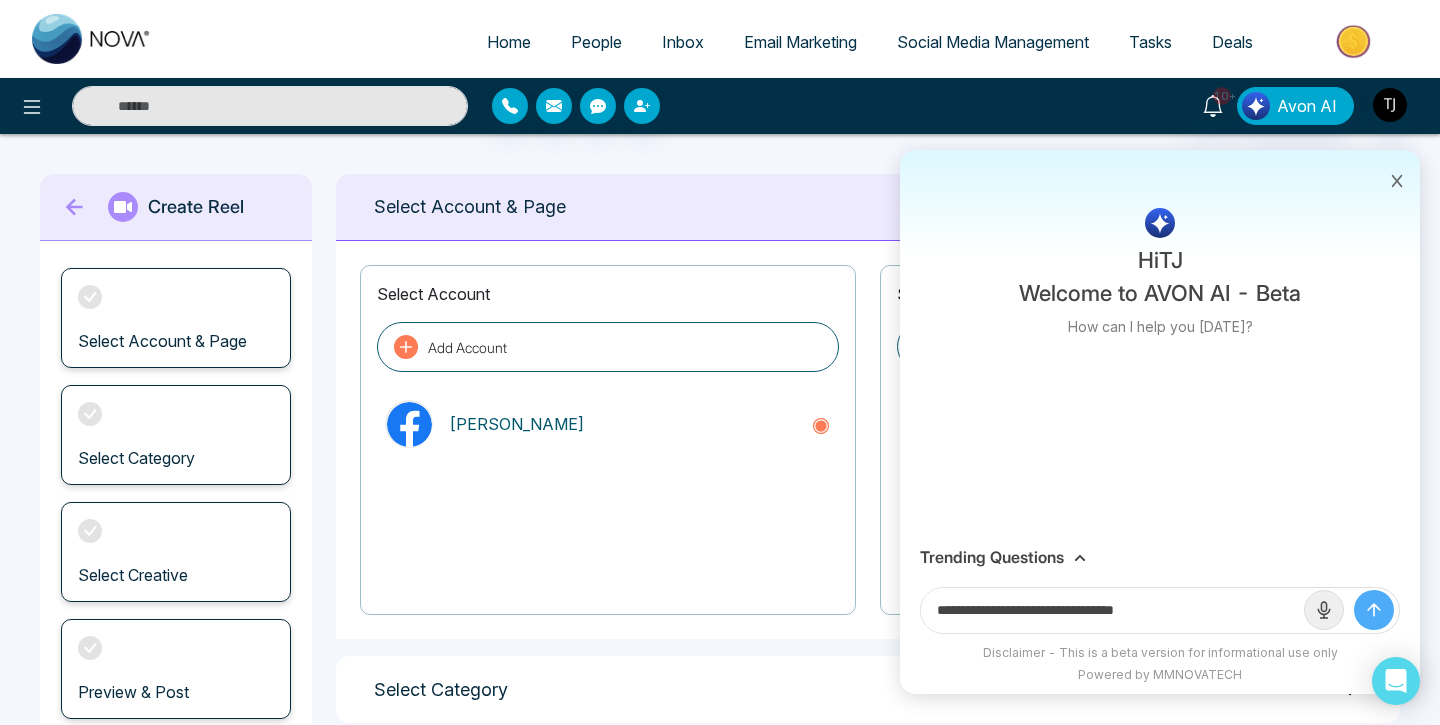 drag, startPoint x: 1138, startPoint y: 603, endPoint x: 1185, endPoint y: 603, distance: 47 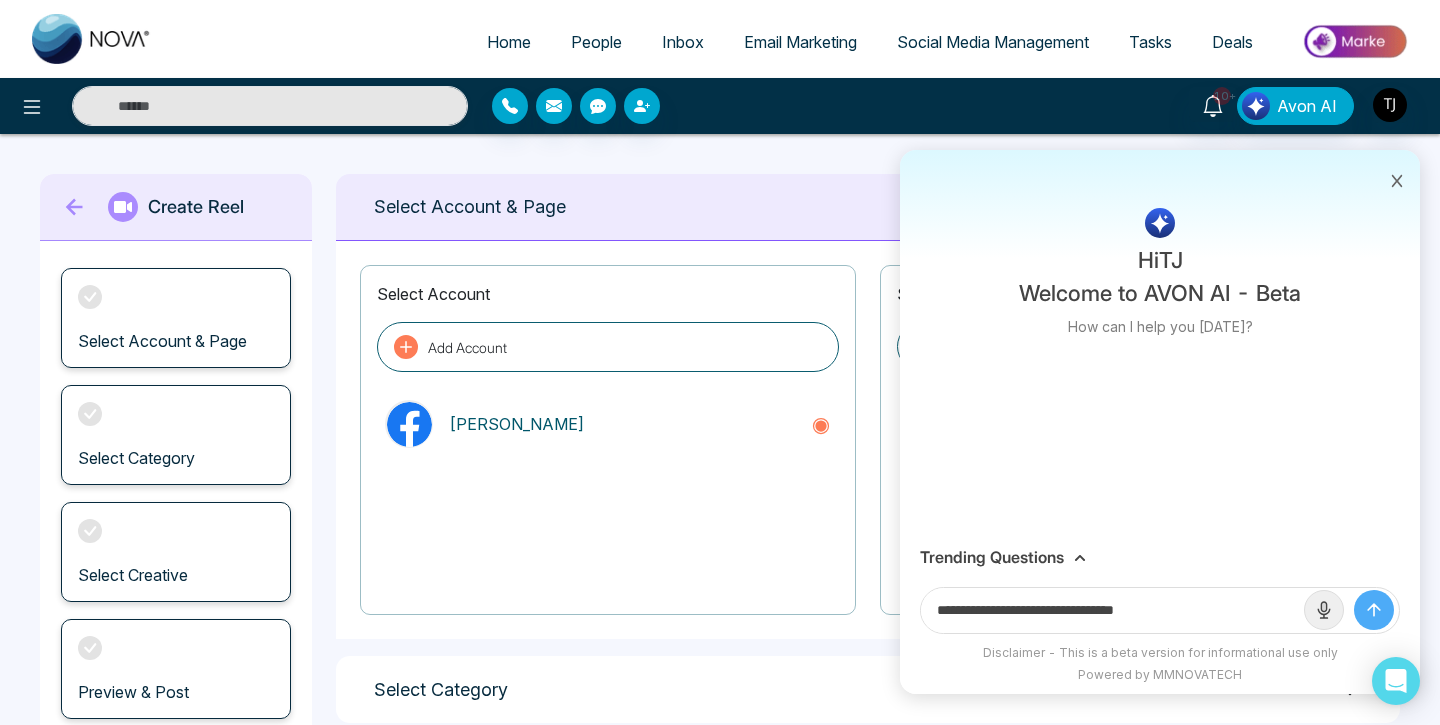 click on "**********" at bounding box center [1112, 610] 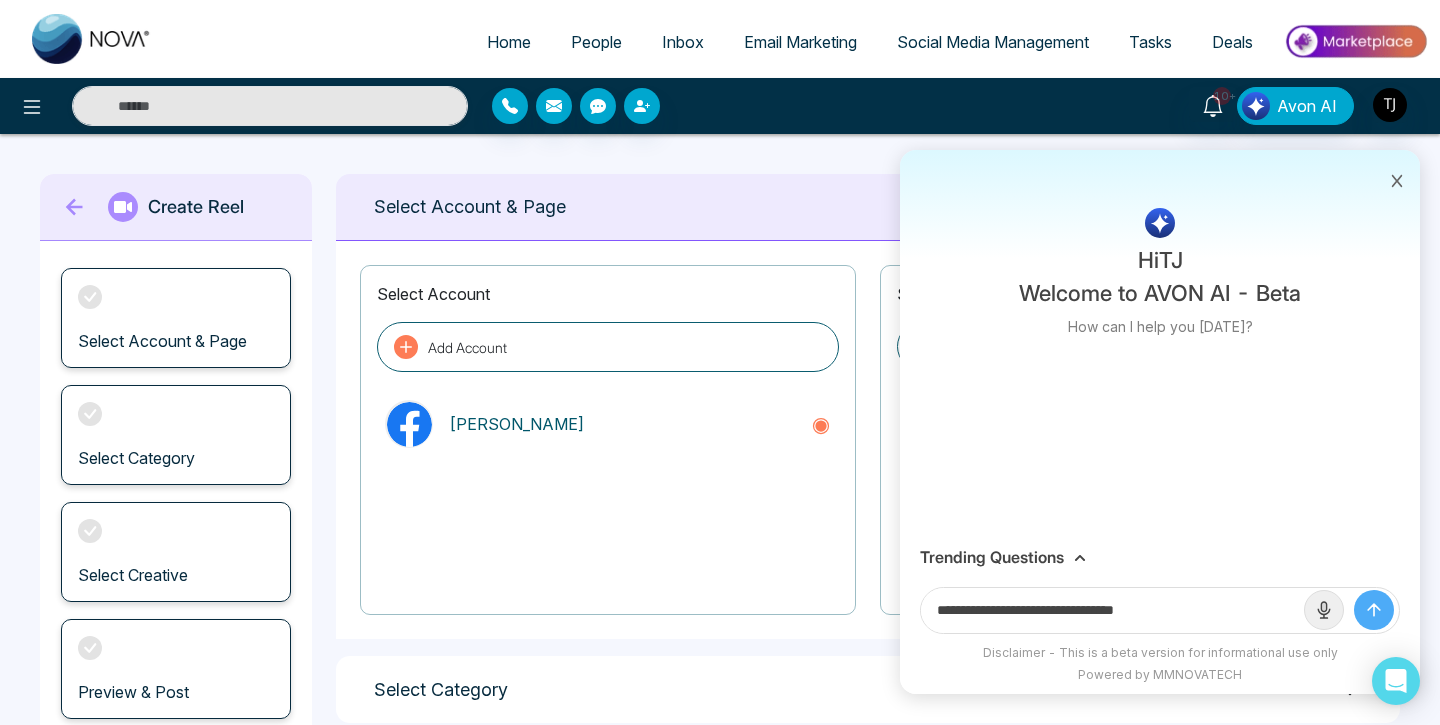 paste on "***" 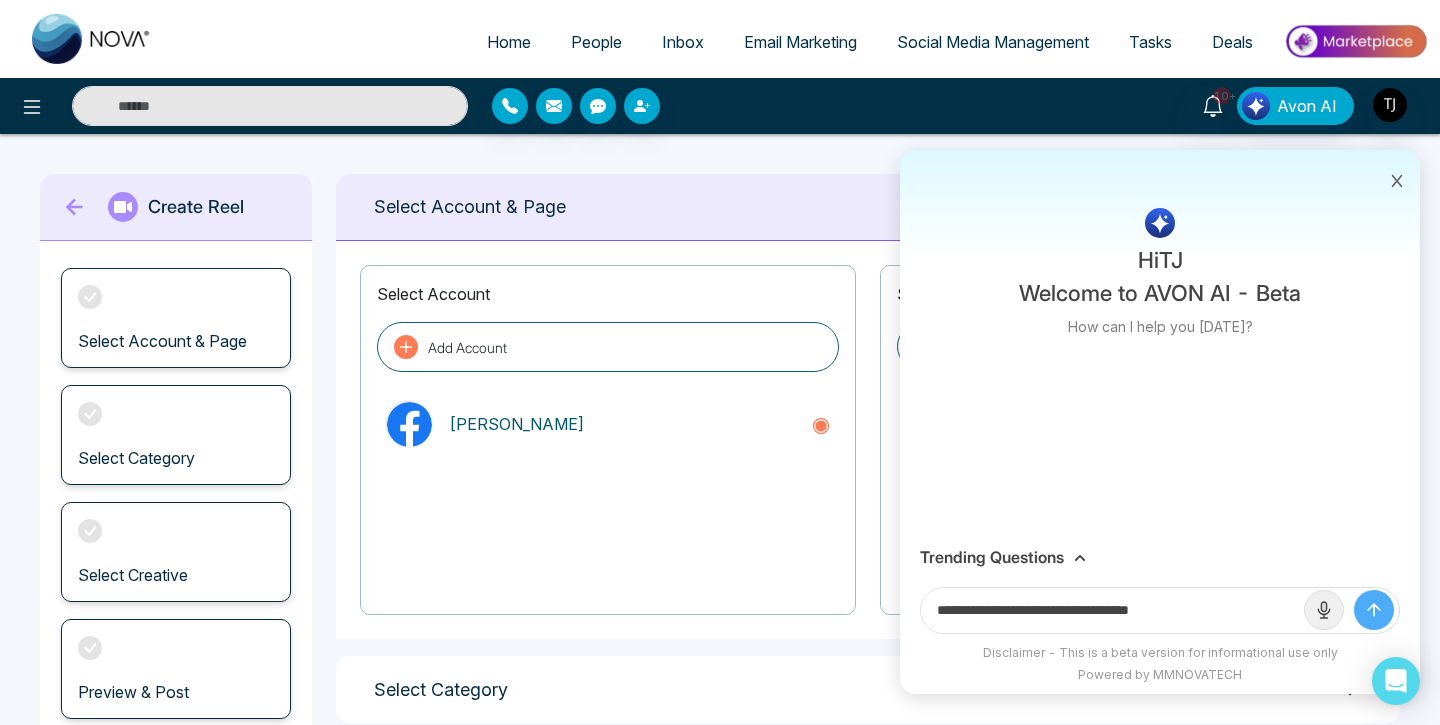type on "**********" 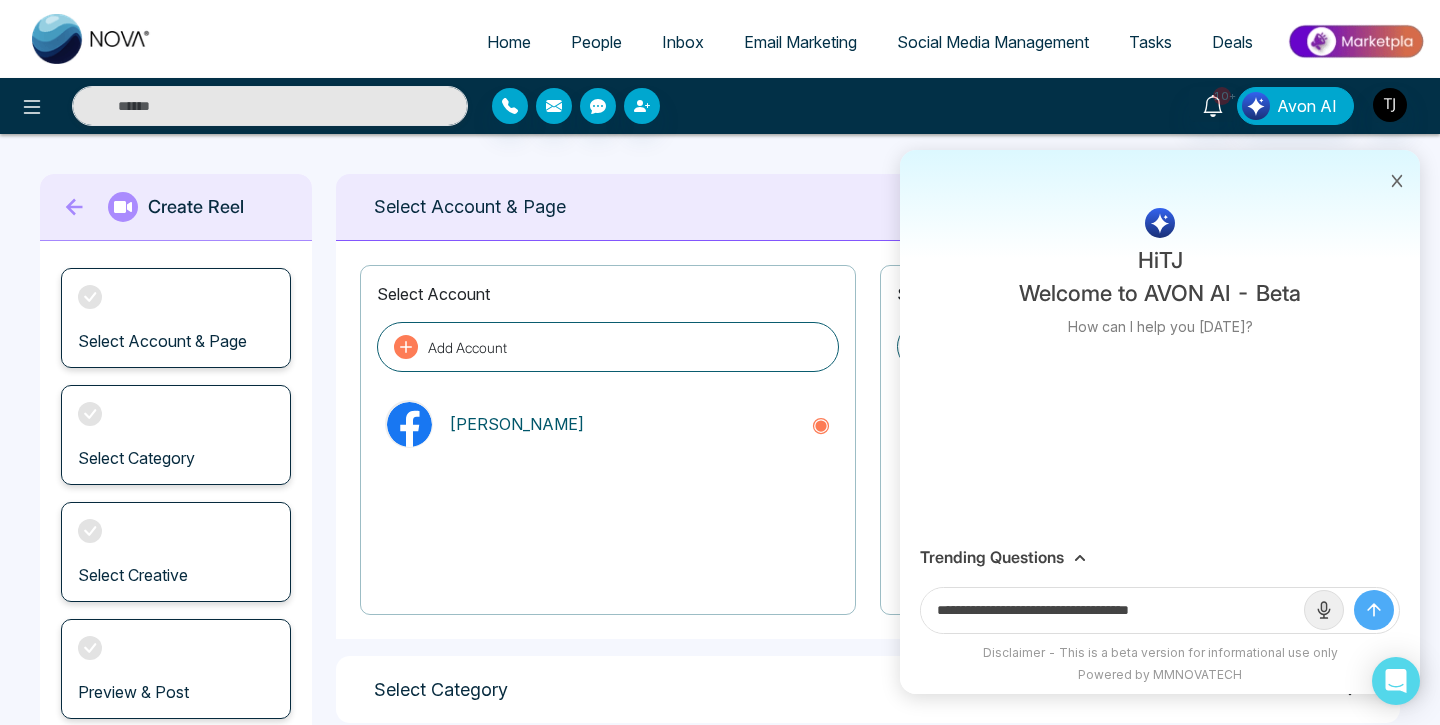 click at bounding box center (1374, 610) 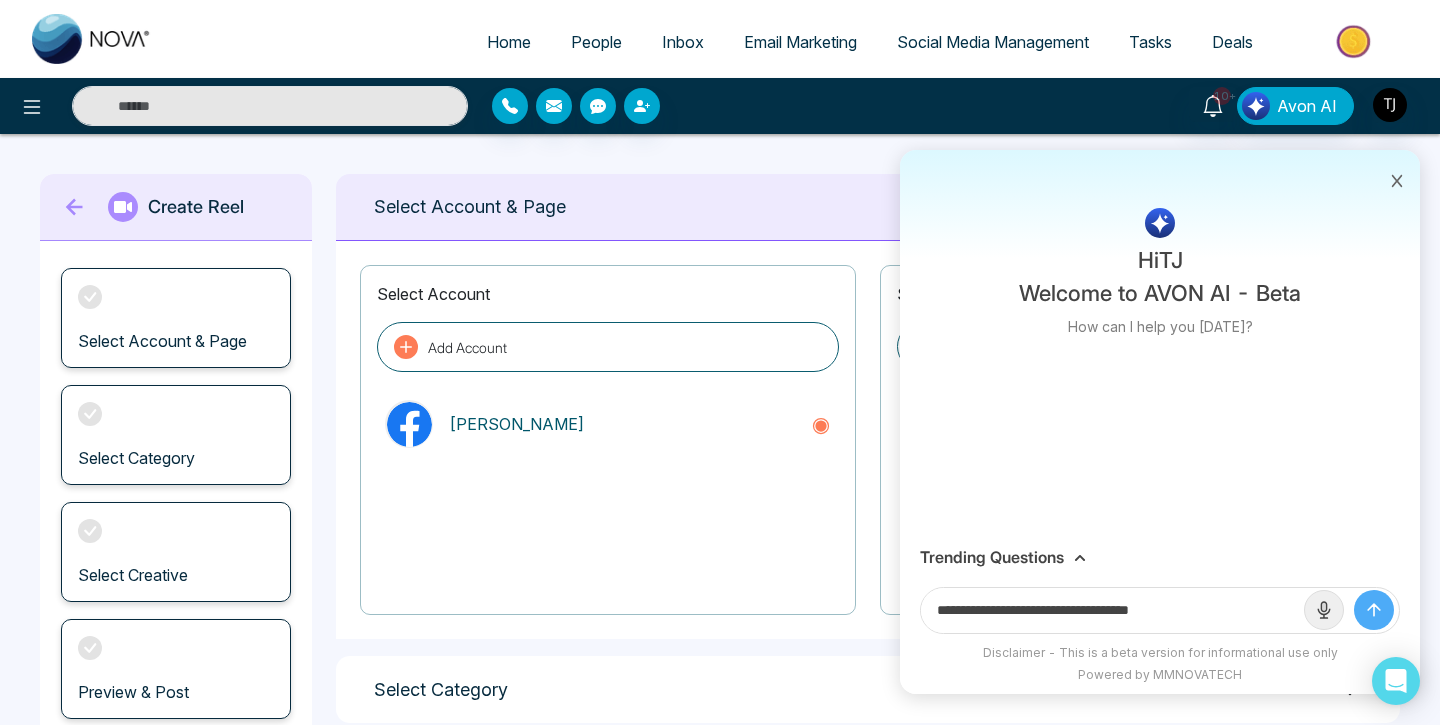 type 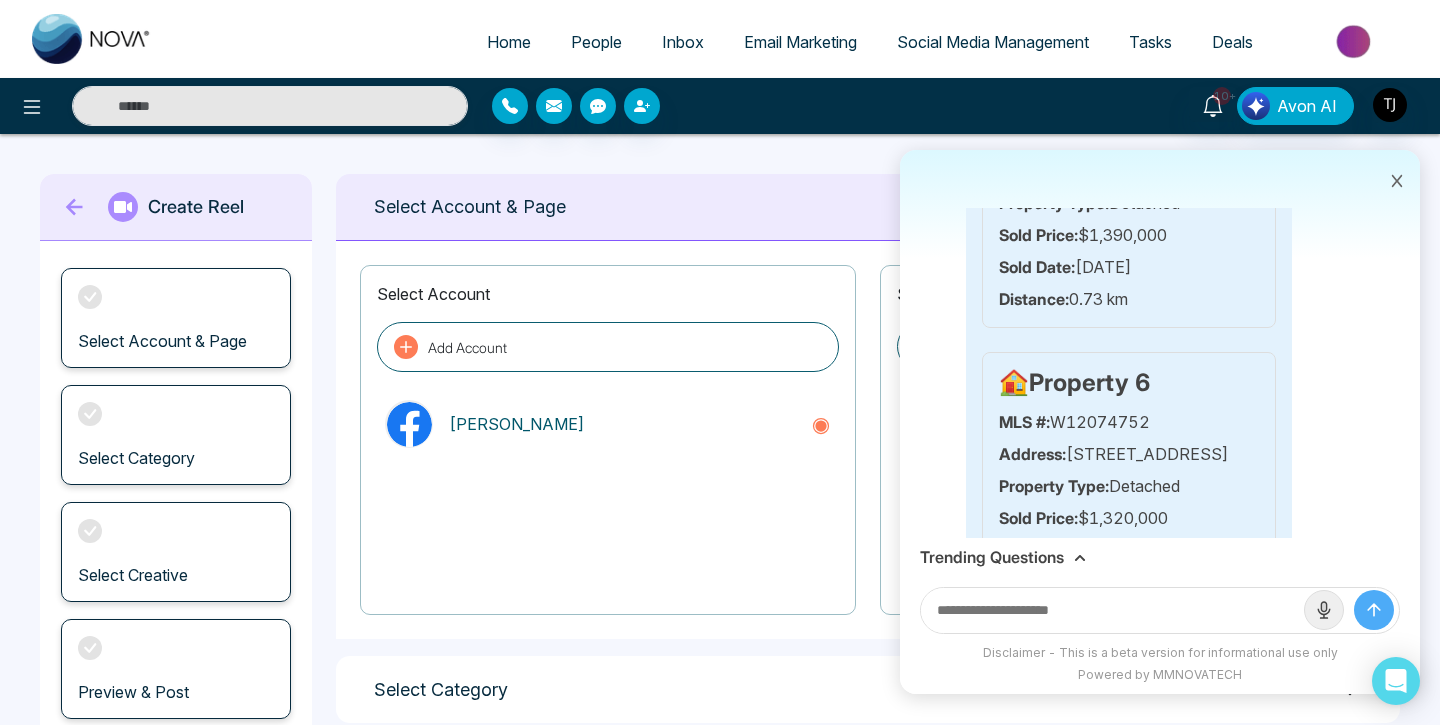 scroll, scrollTop: 1596, scrollLeft: 0, axis: vertical 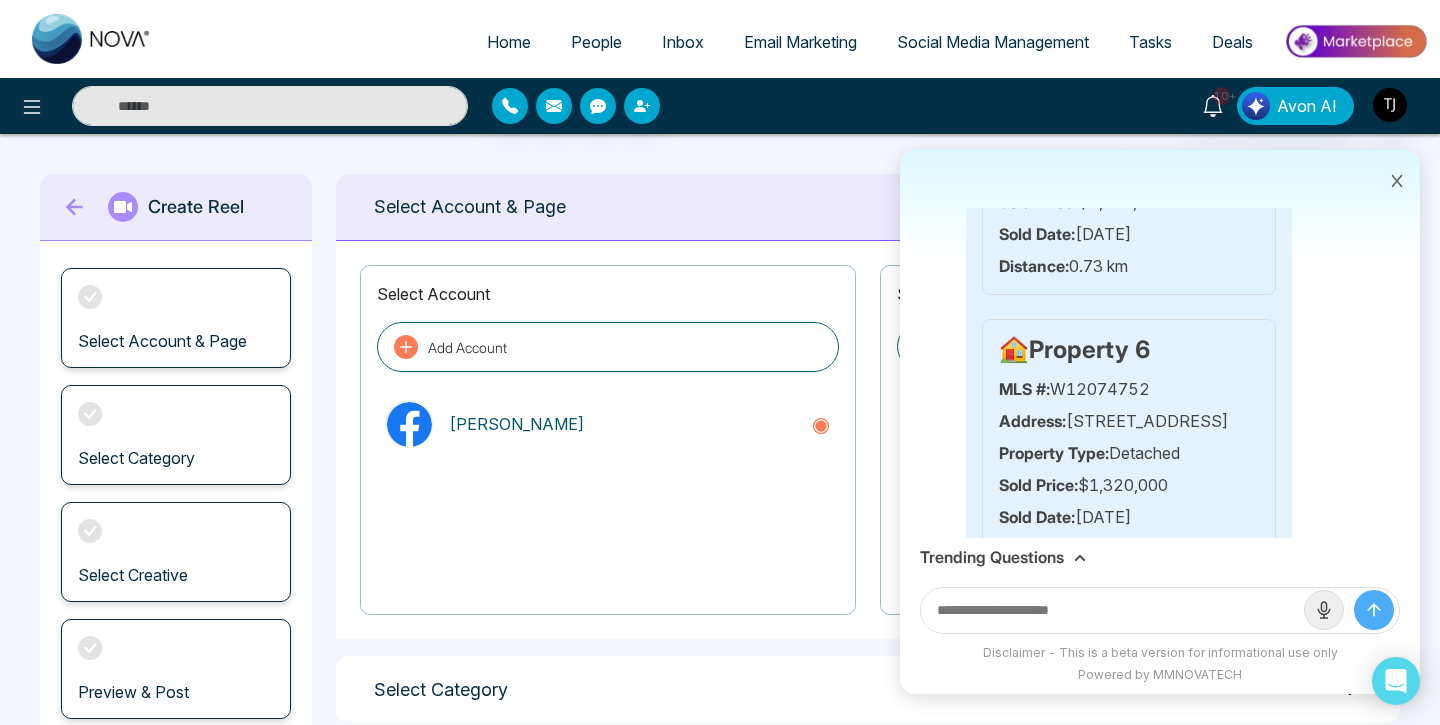 click 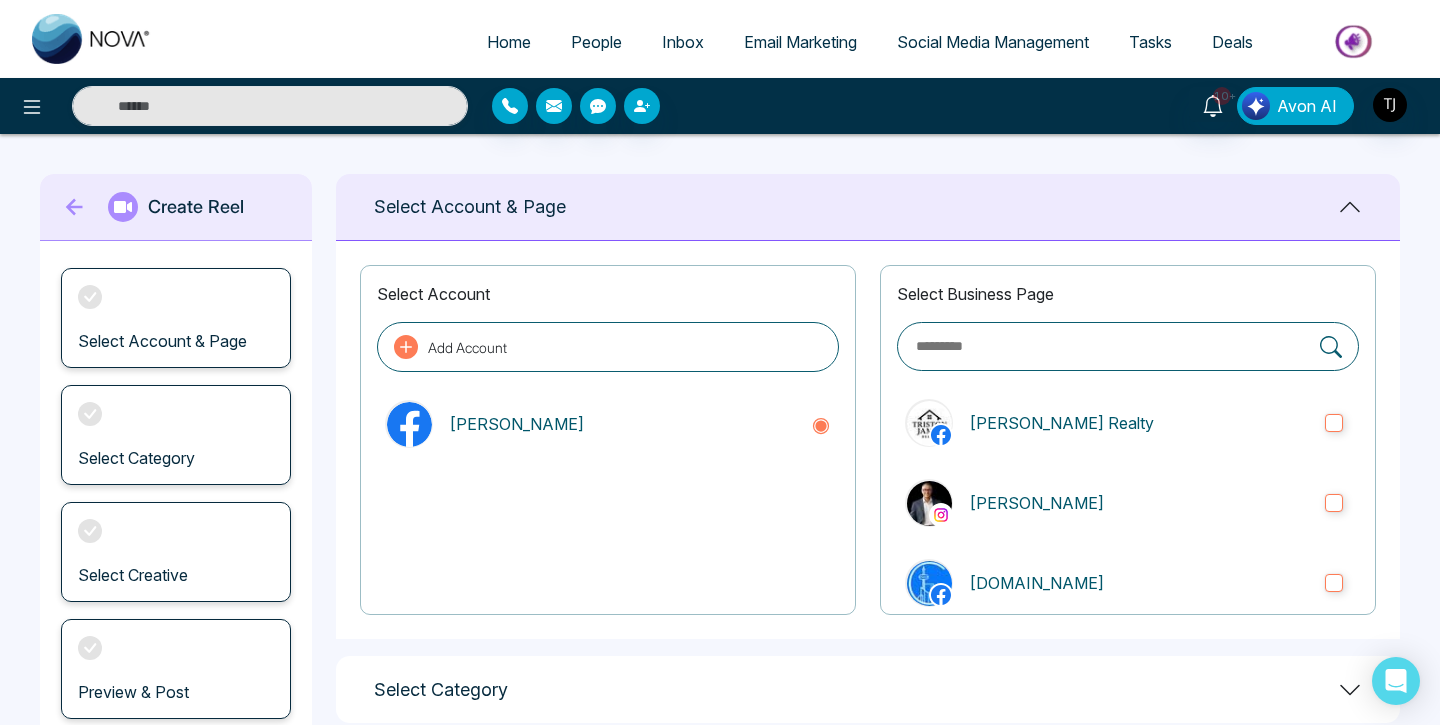 click on "Avon AI" at bounding box center [1307, 106] 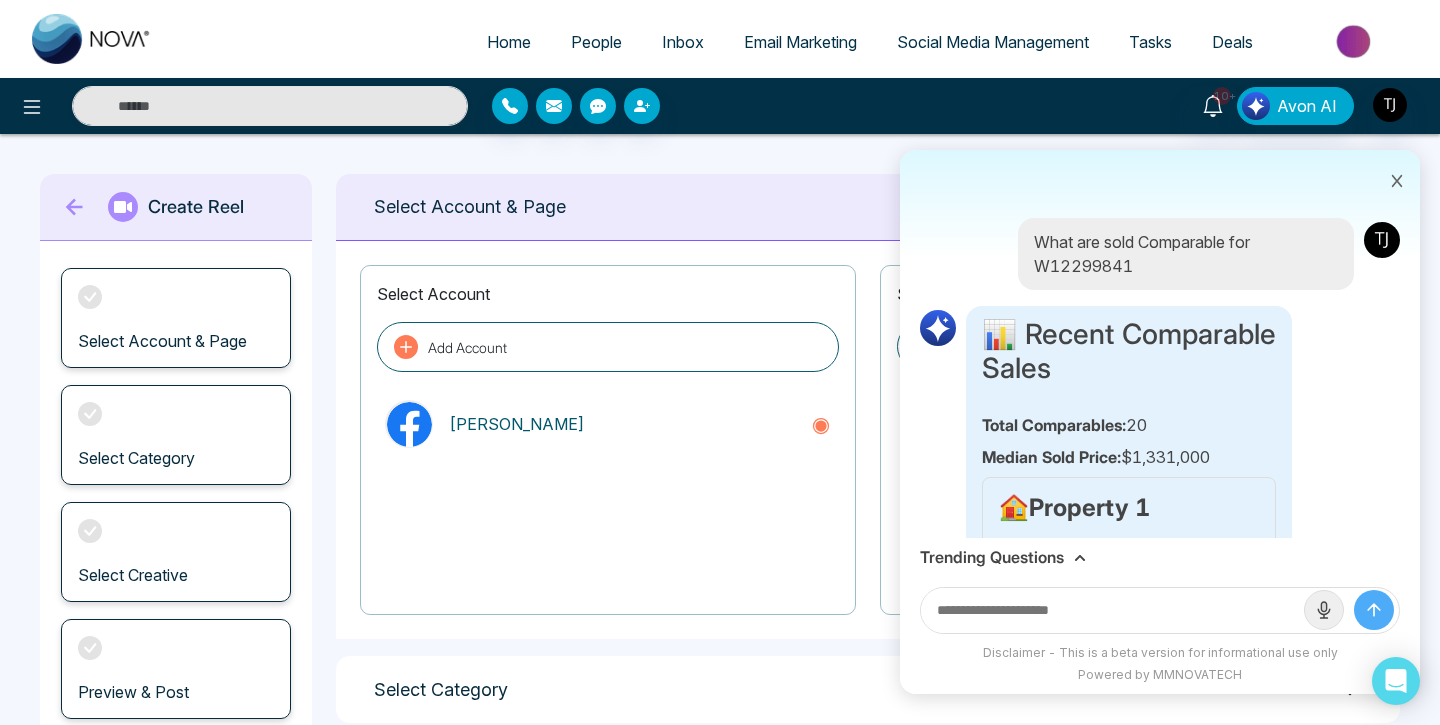 click at bounding box center (1112, 610) 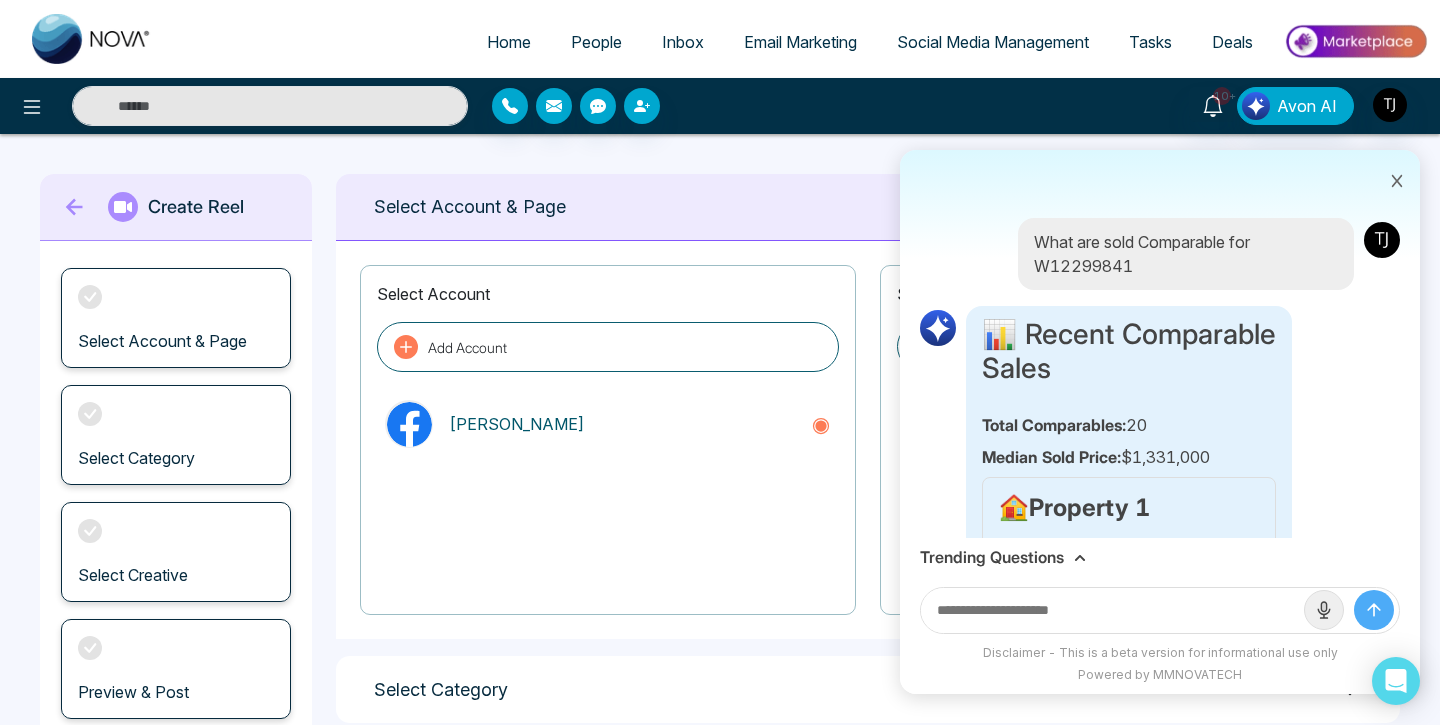 click at bounding box center [1112, 610] 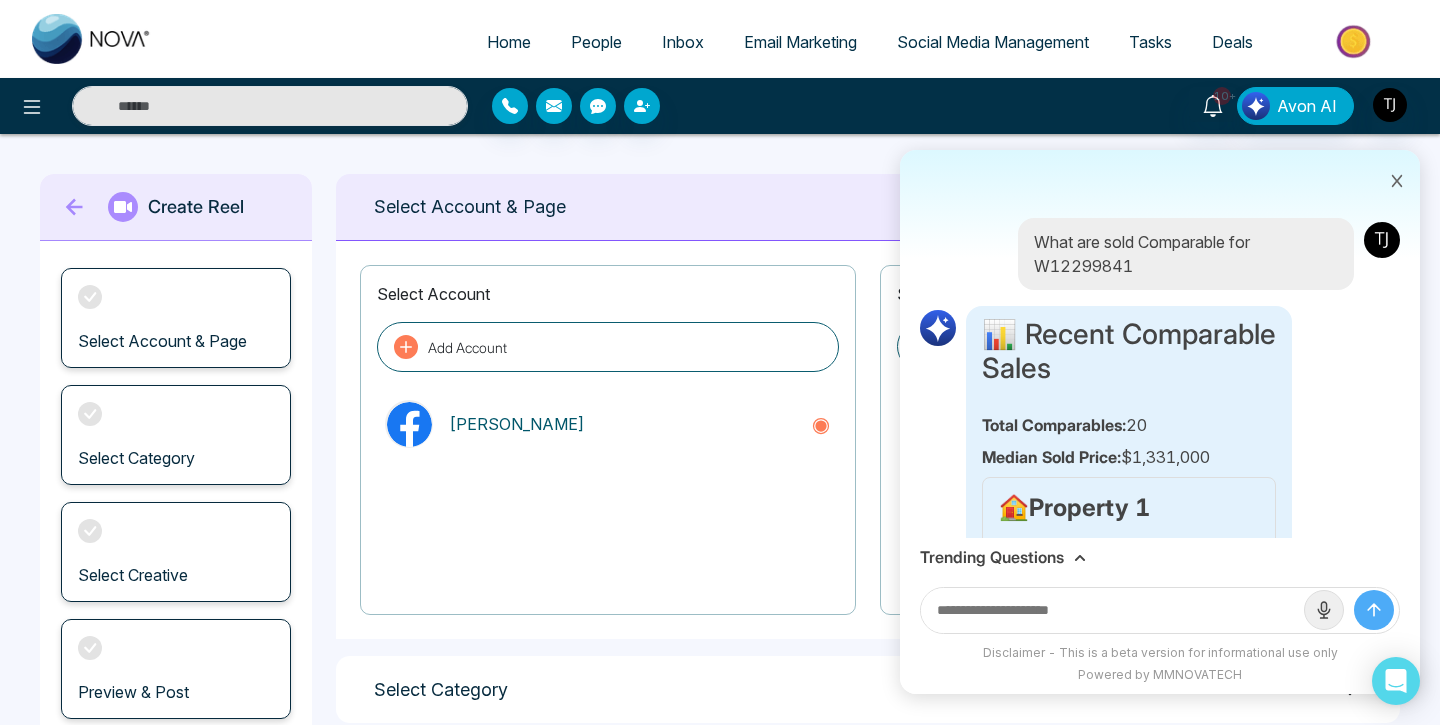 click 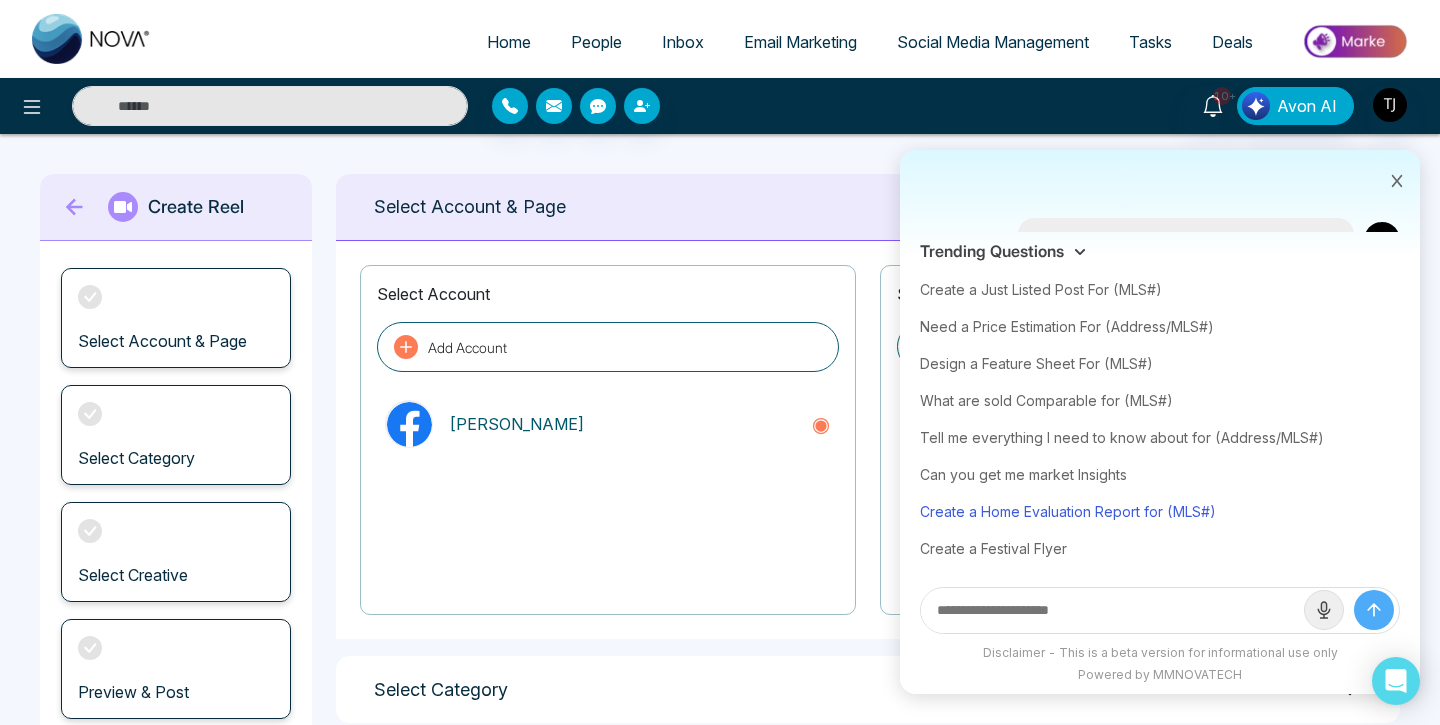 click on "Create a Home Evaluation Report for (MLS#)" at bounding box center (1160, 511) 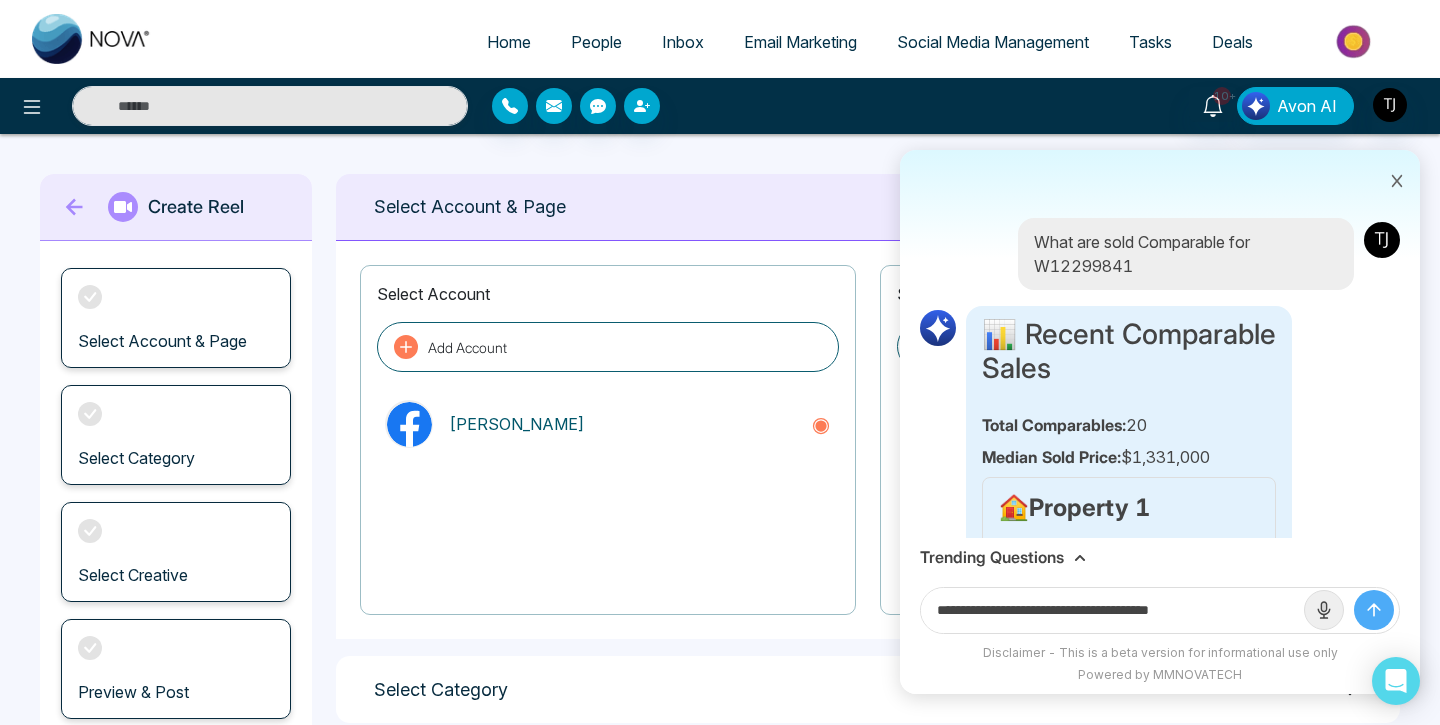 drag, startPoint x: 1184, startPoint y: 611, endPoint x: 1318, endPoint y: 611, distance: 134 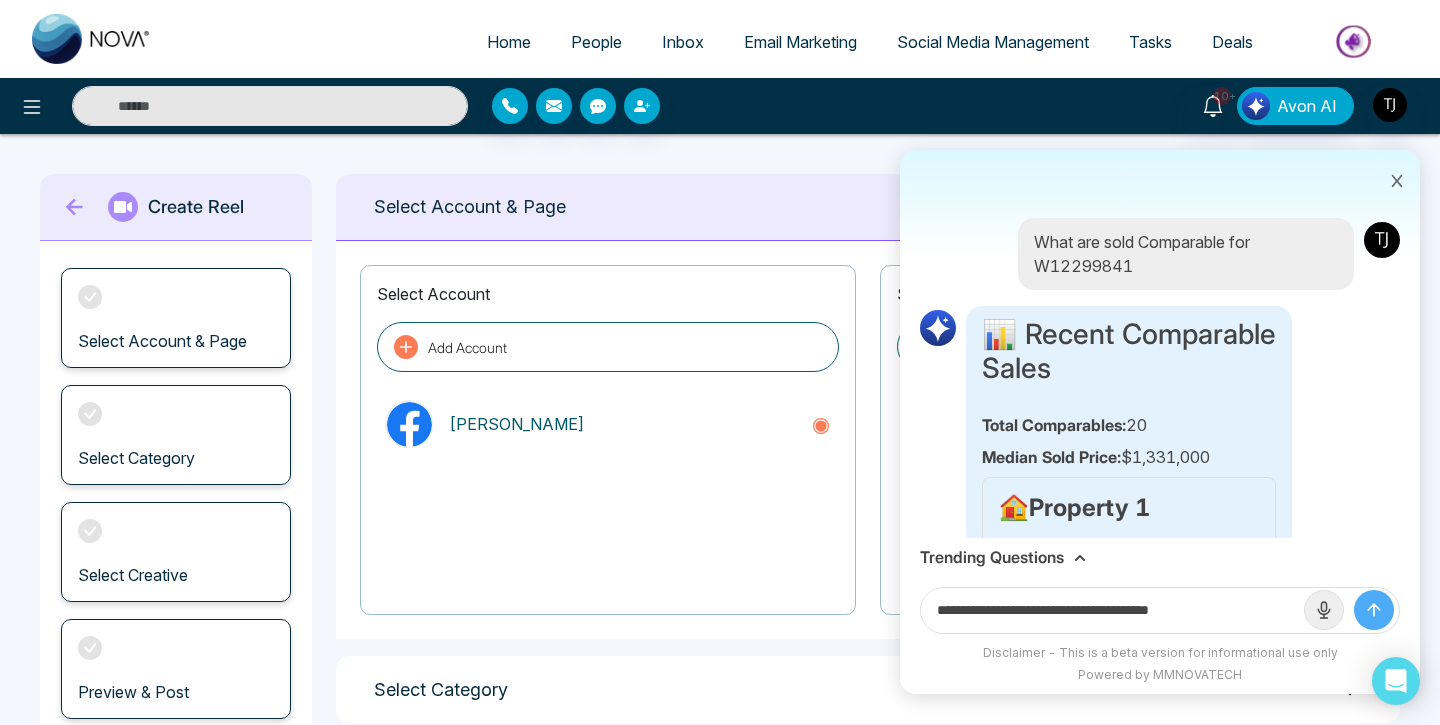 click on "**********" at bounding box center (1160, 610) 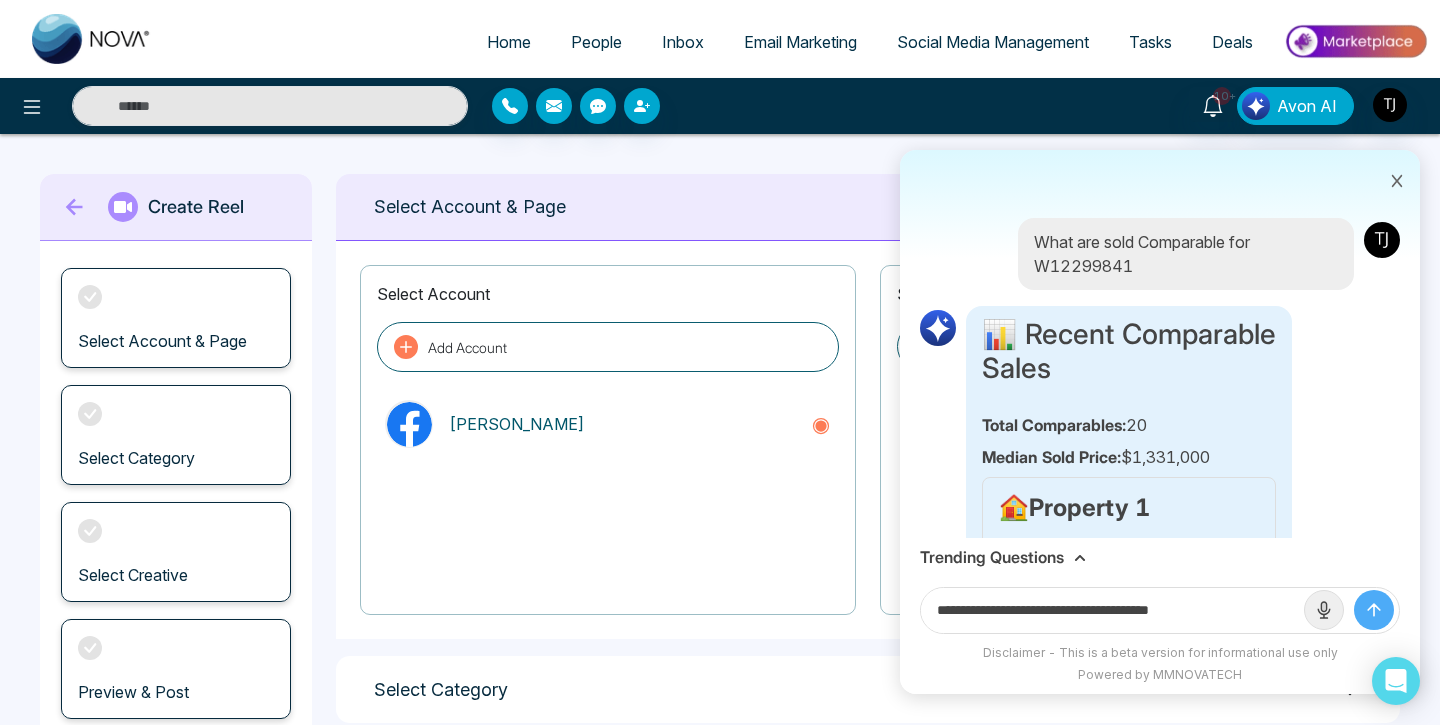 paste on "***" 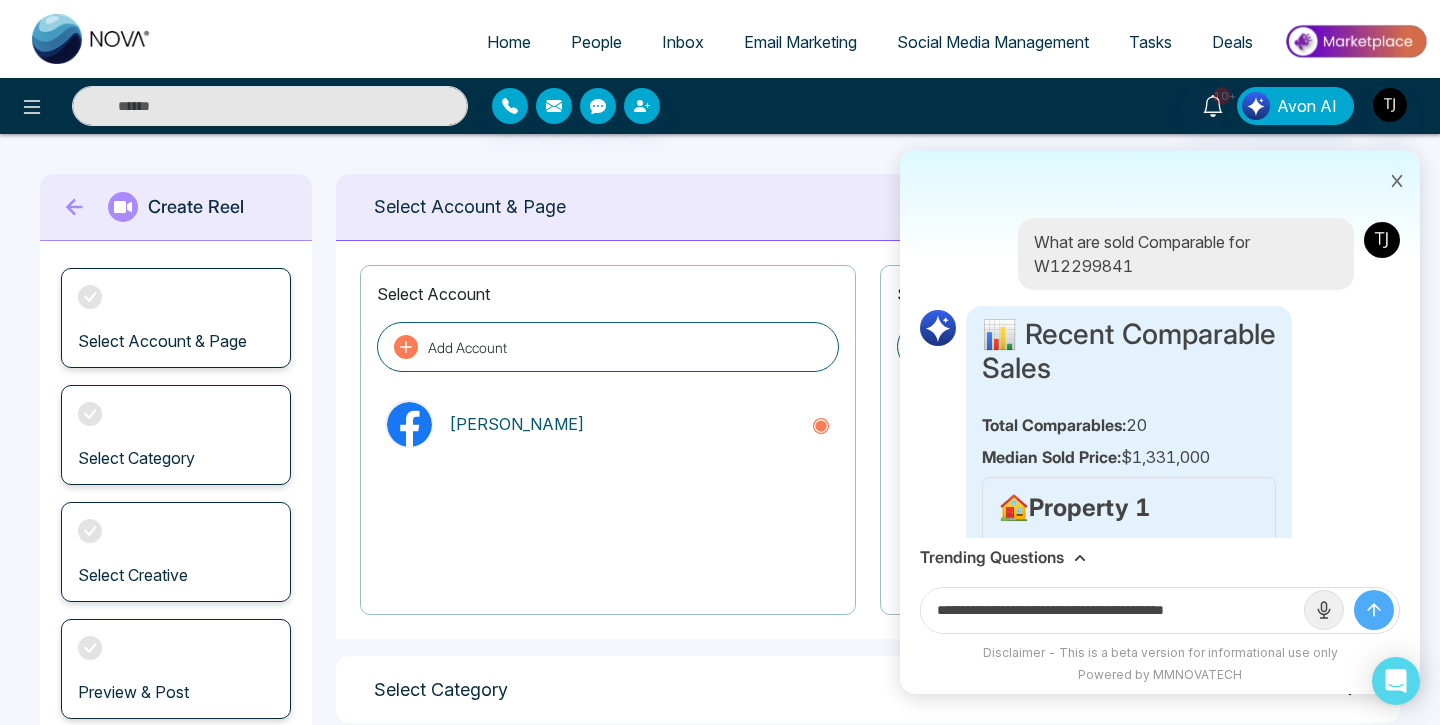 type on "**********" 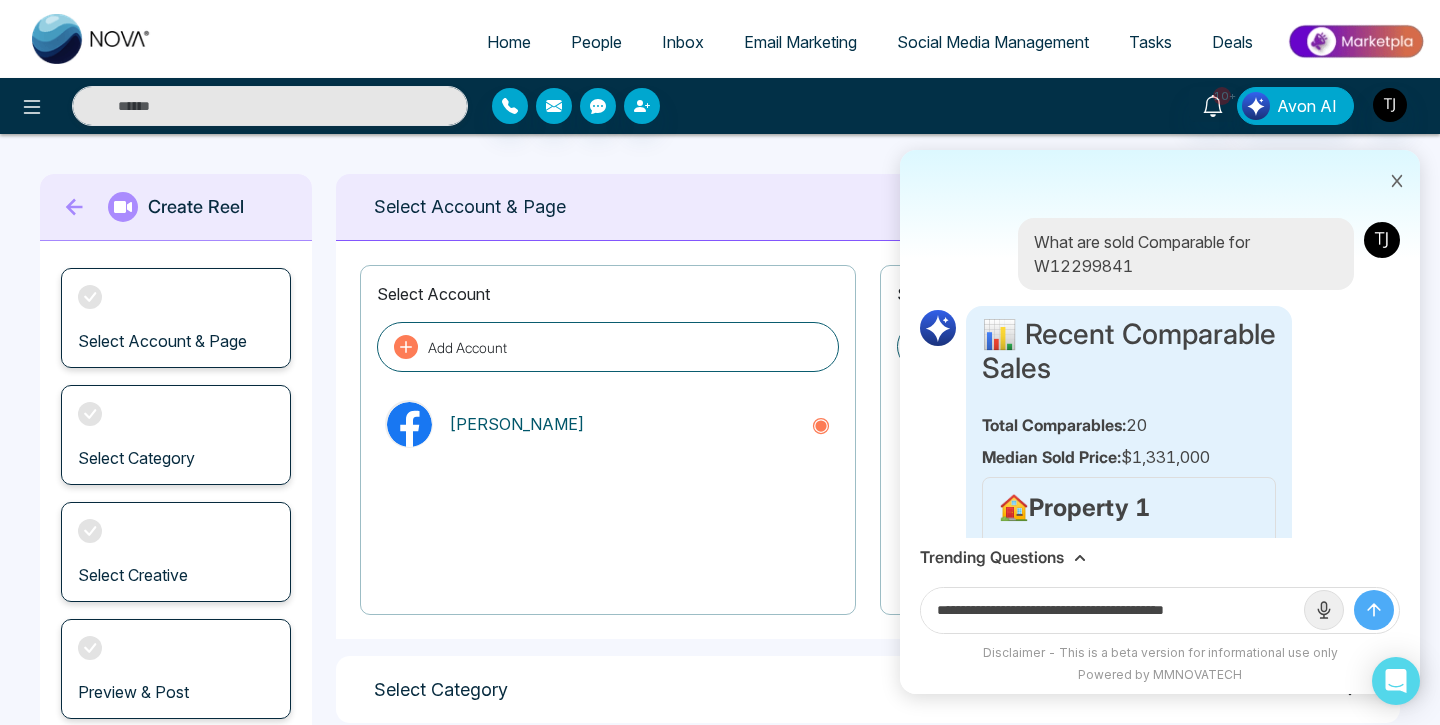 click at bounding box center [1374, 610] 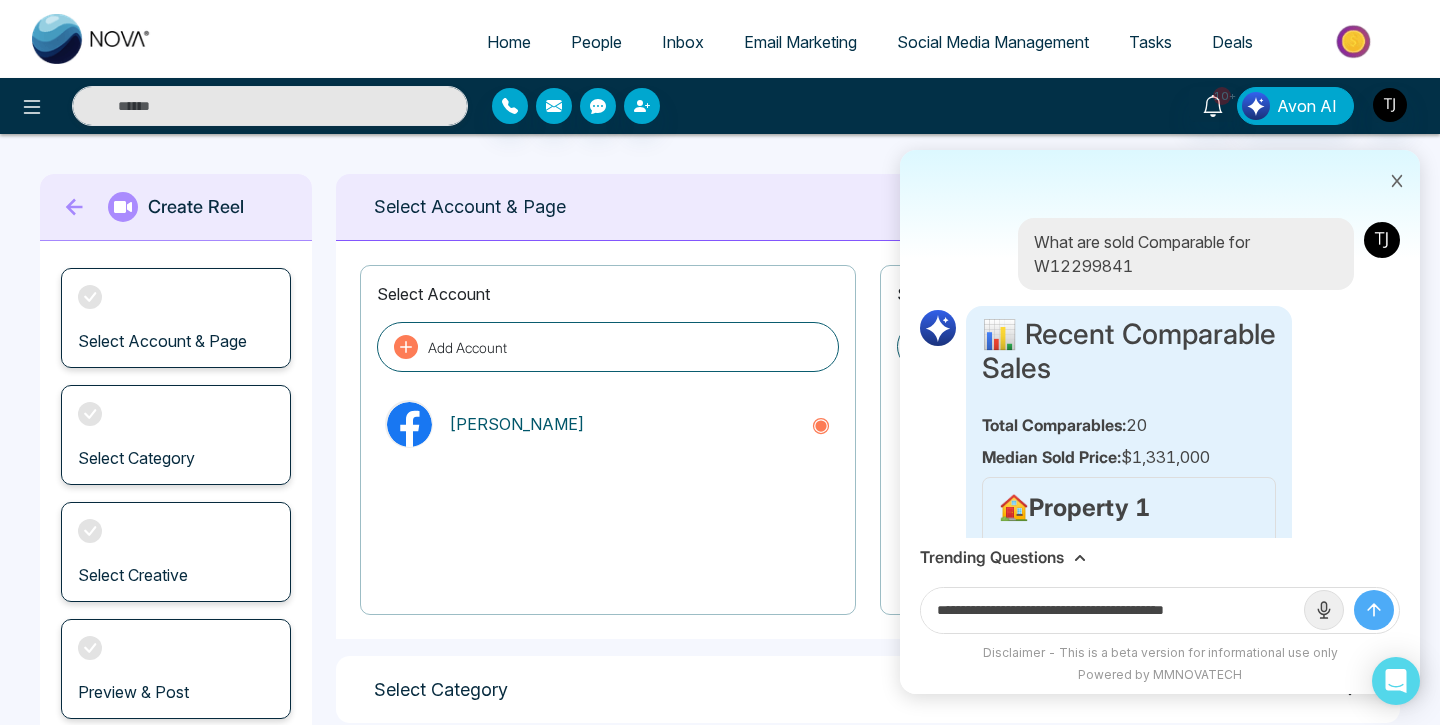 type 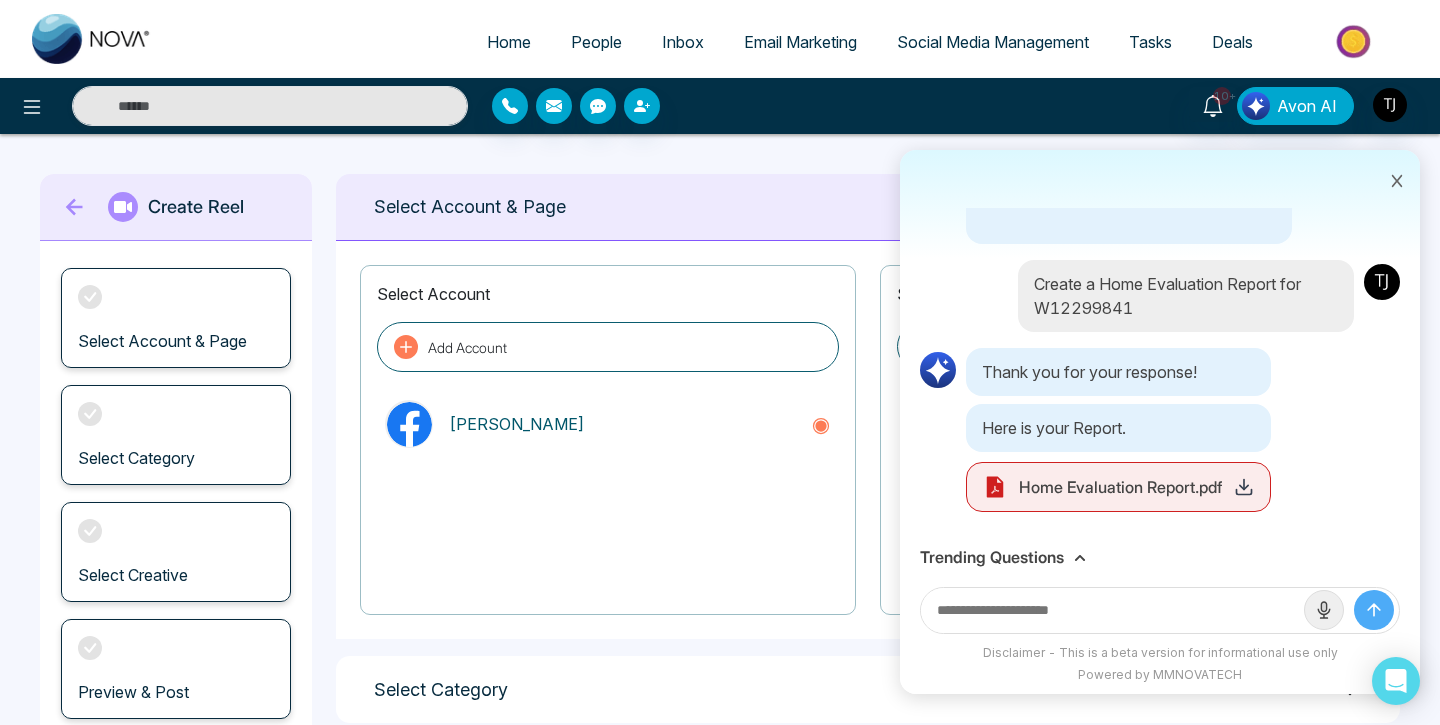 scroll, scrollTop: 5988, scrollLeft: 0, axis: vertical 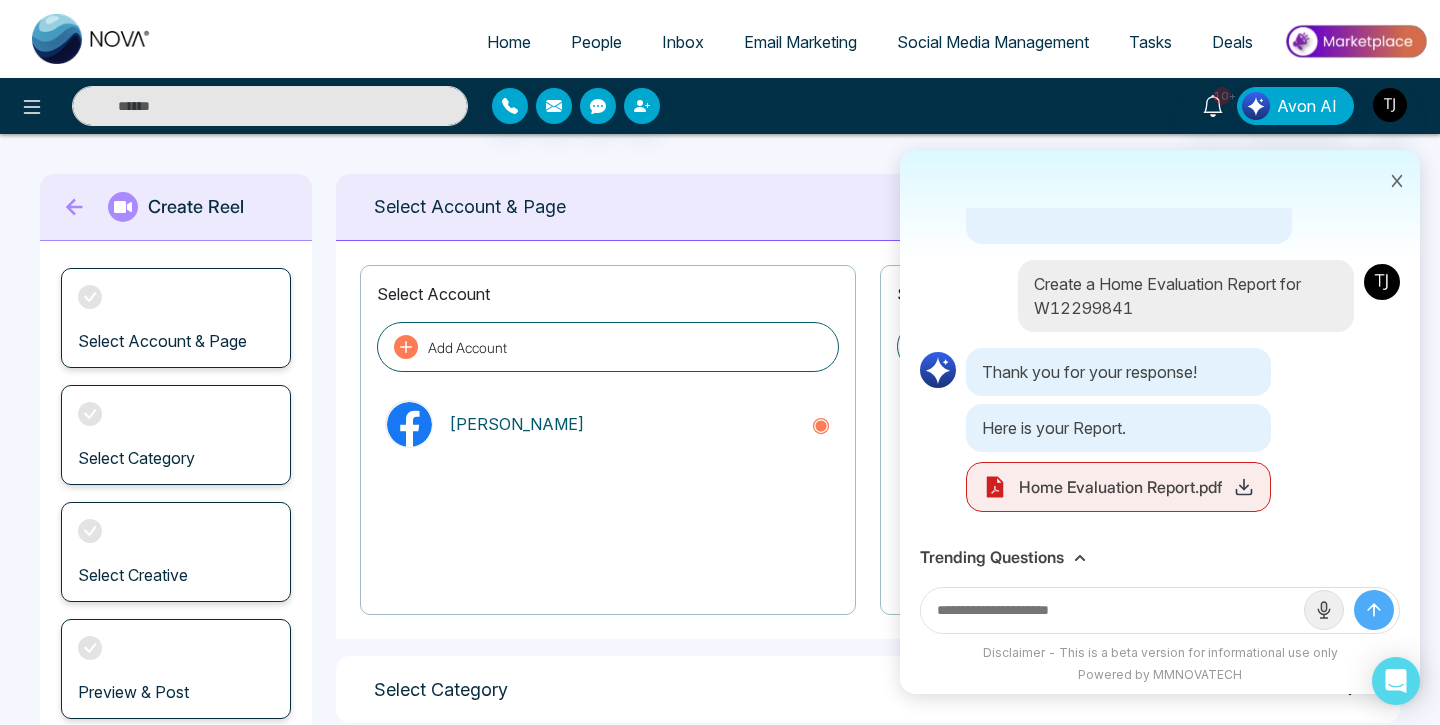 click 